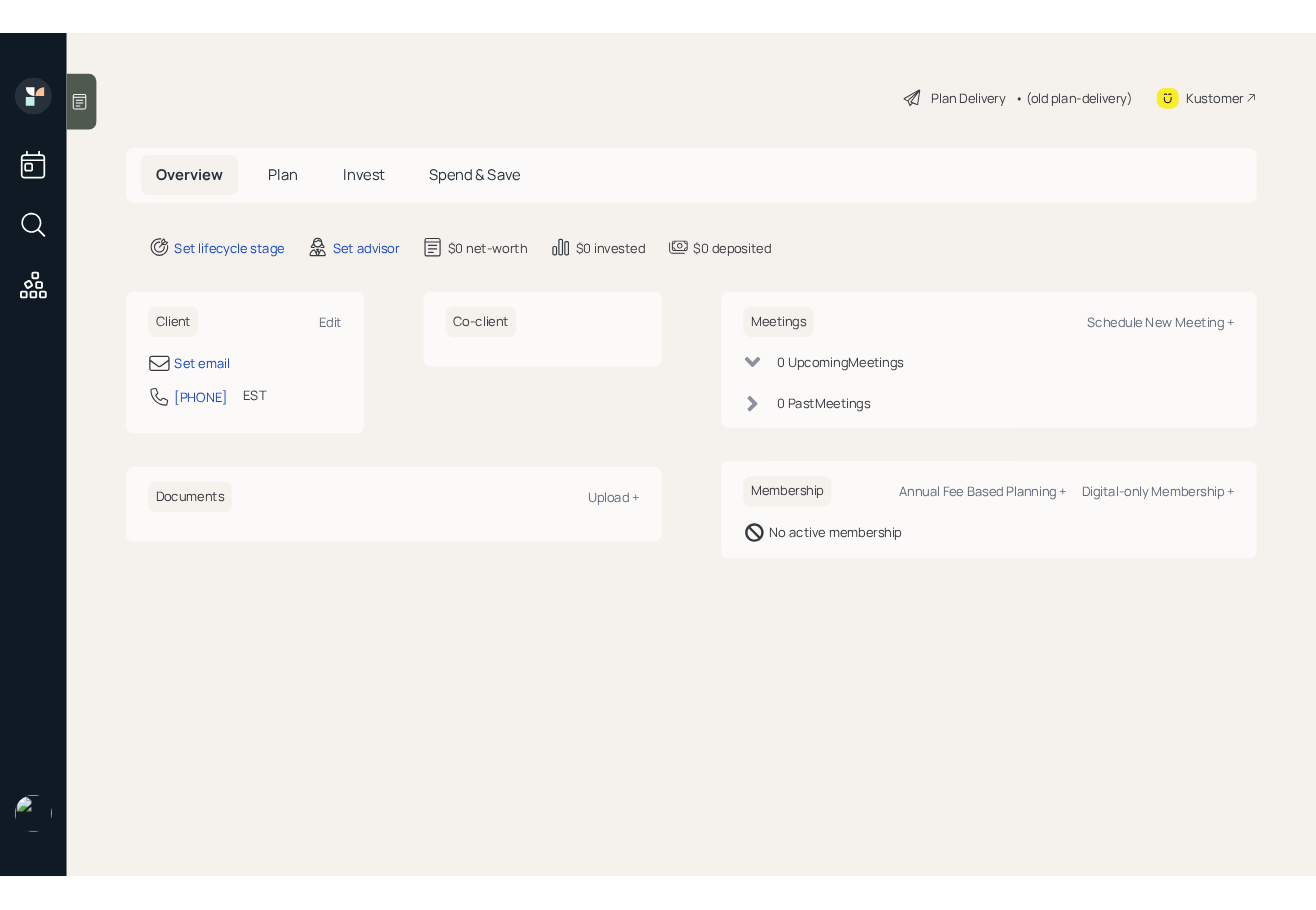 scroll, scrollTop: 0, scrollLeft: 0, axis: both 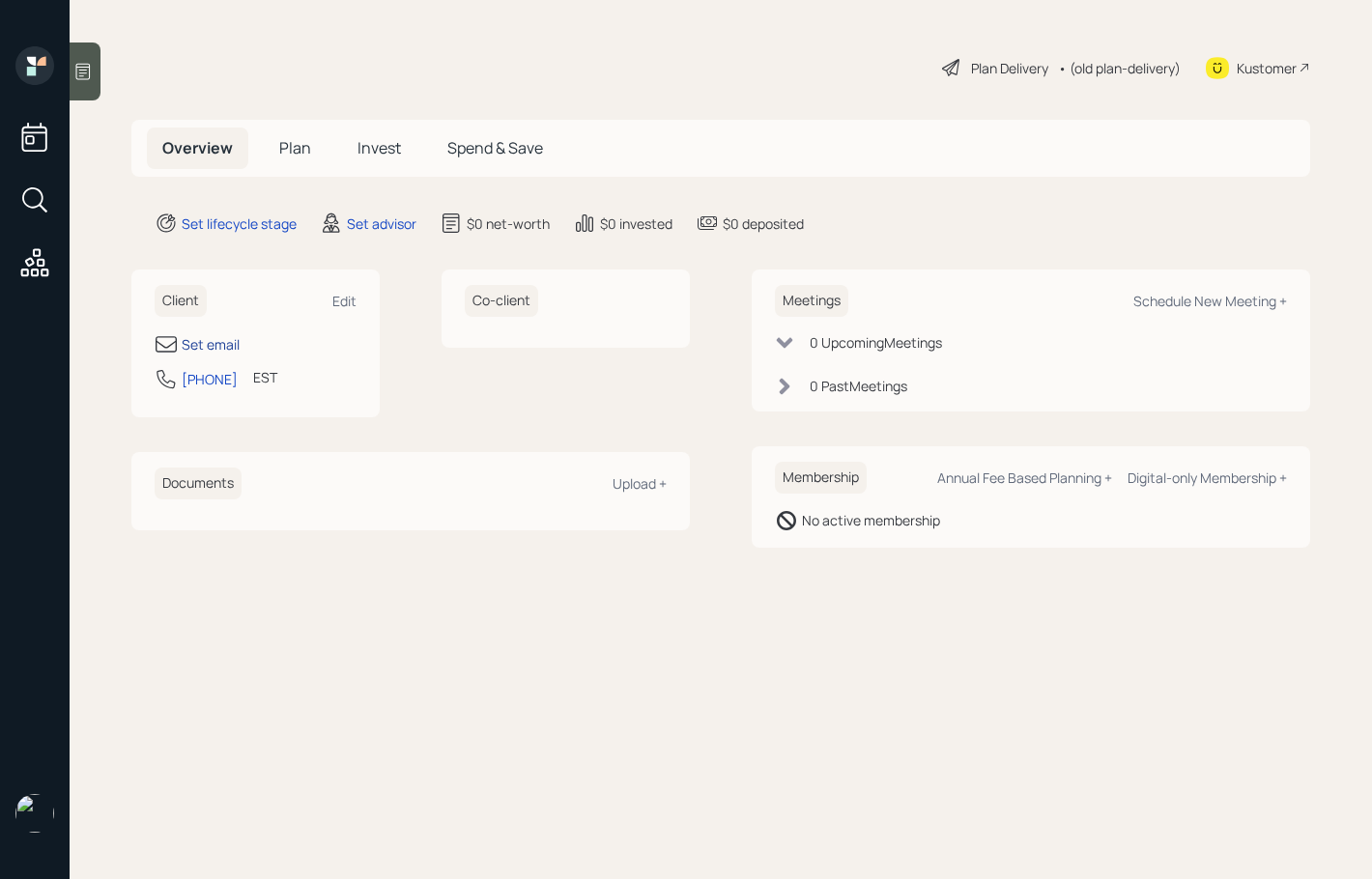 click on "Set email" at bounding box center (211, 344) 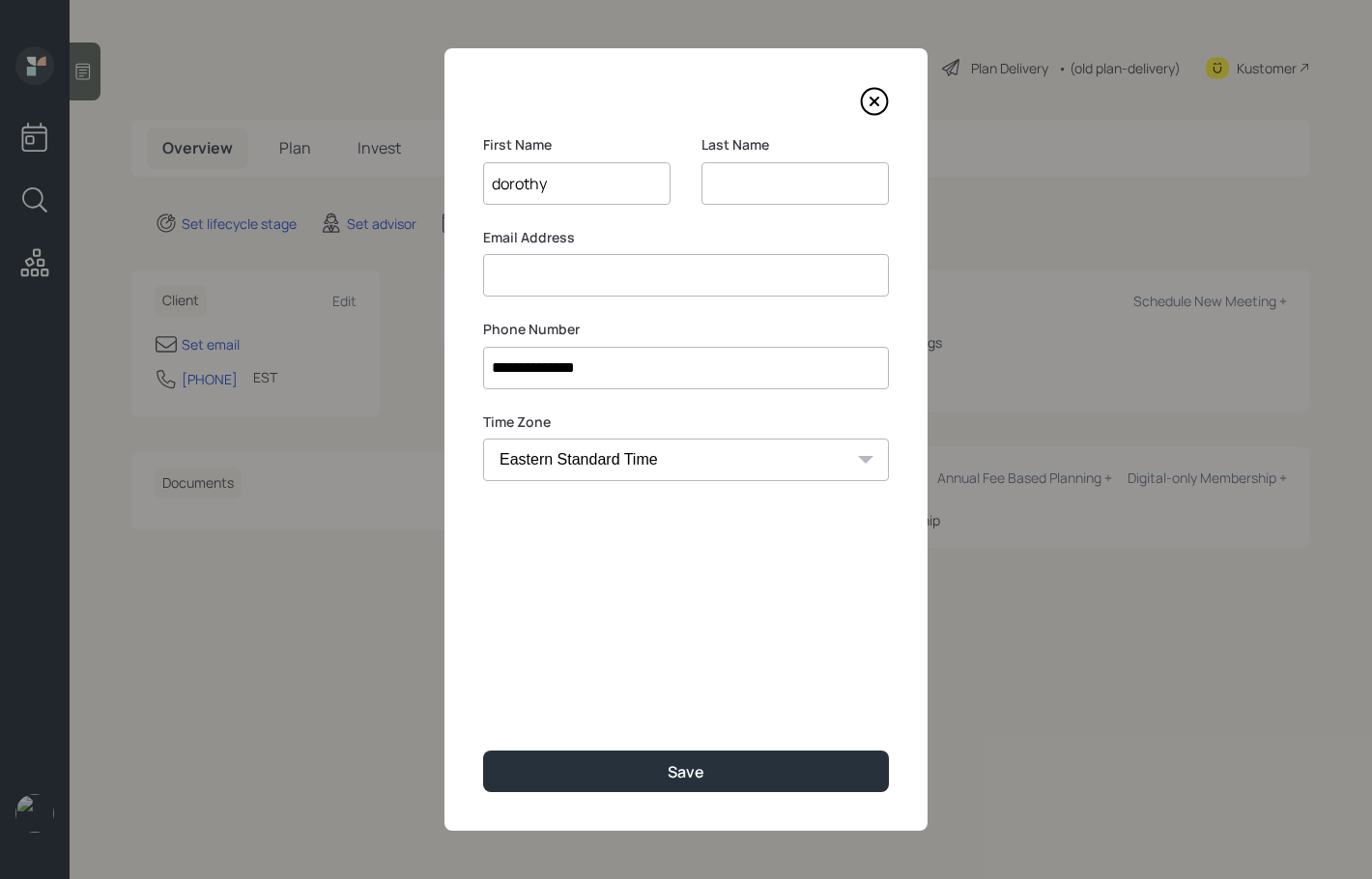 type on "dorothy" 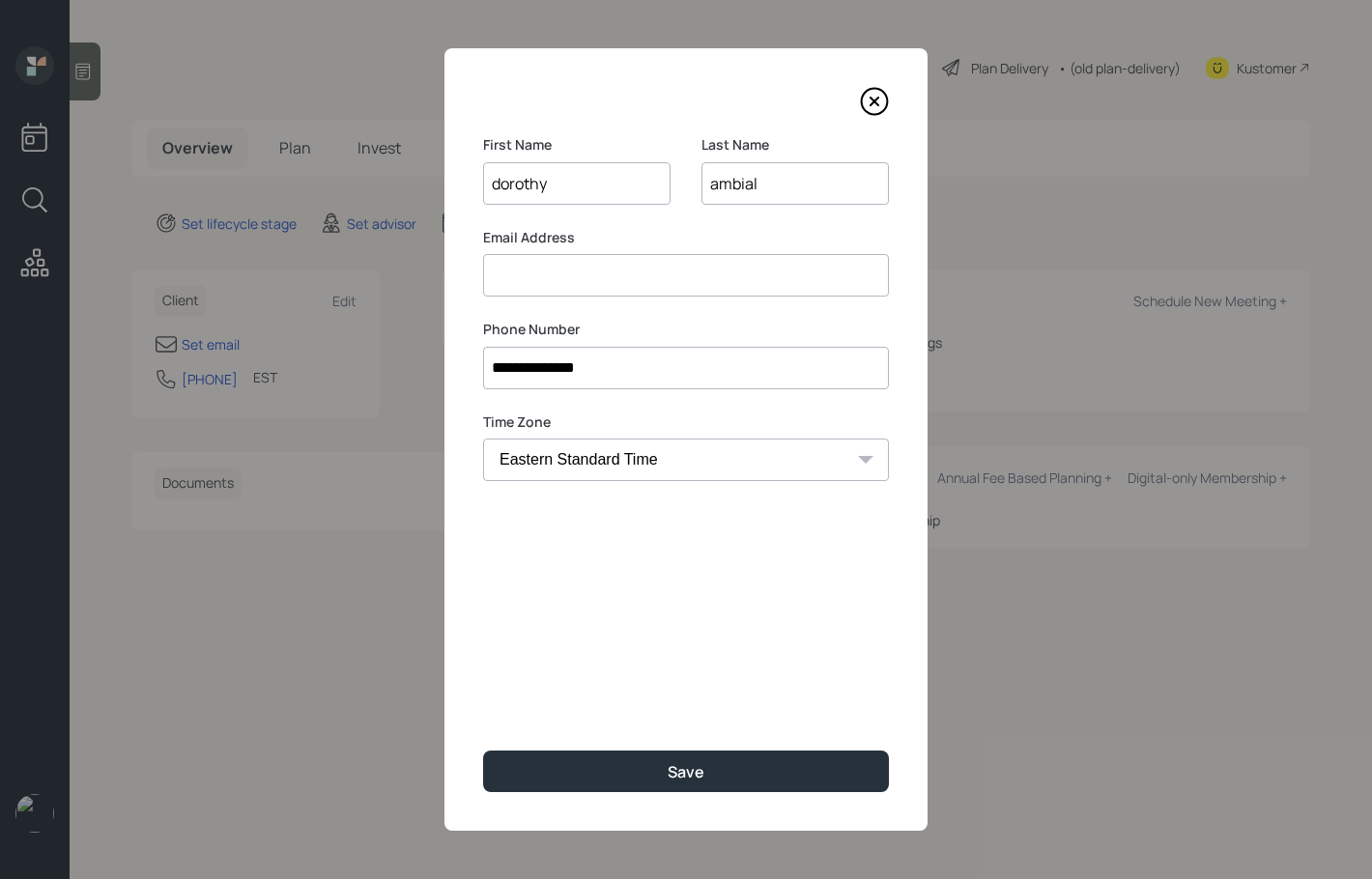 type on "ambial" 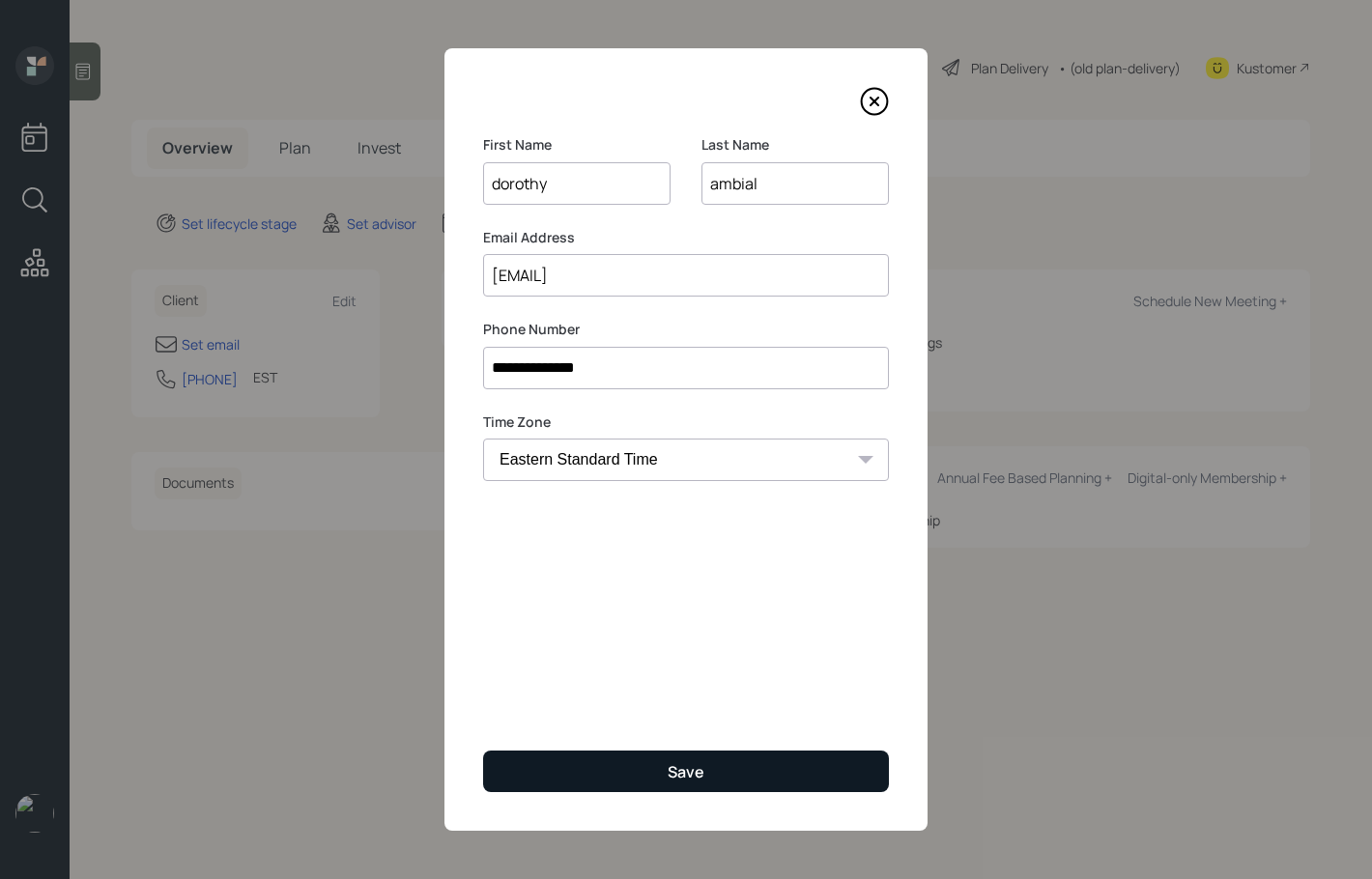 type on "[EMAIL]" 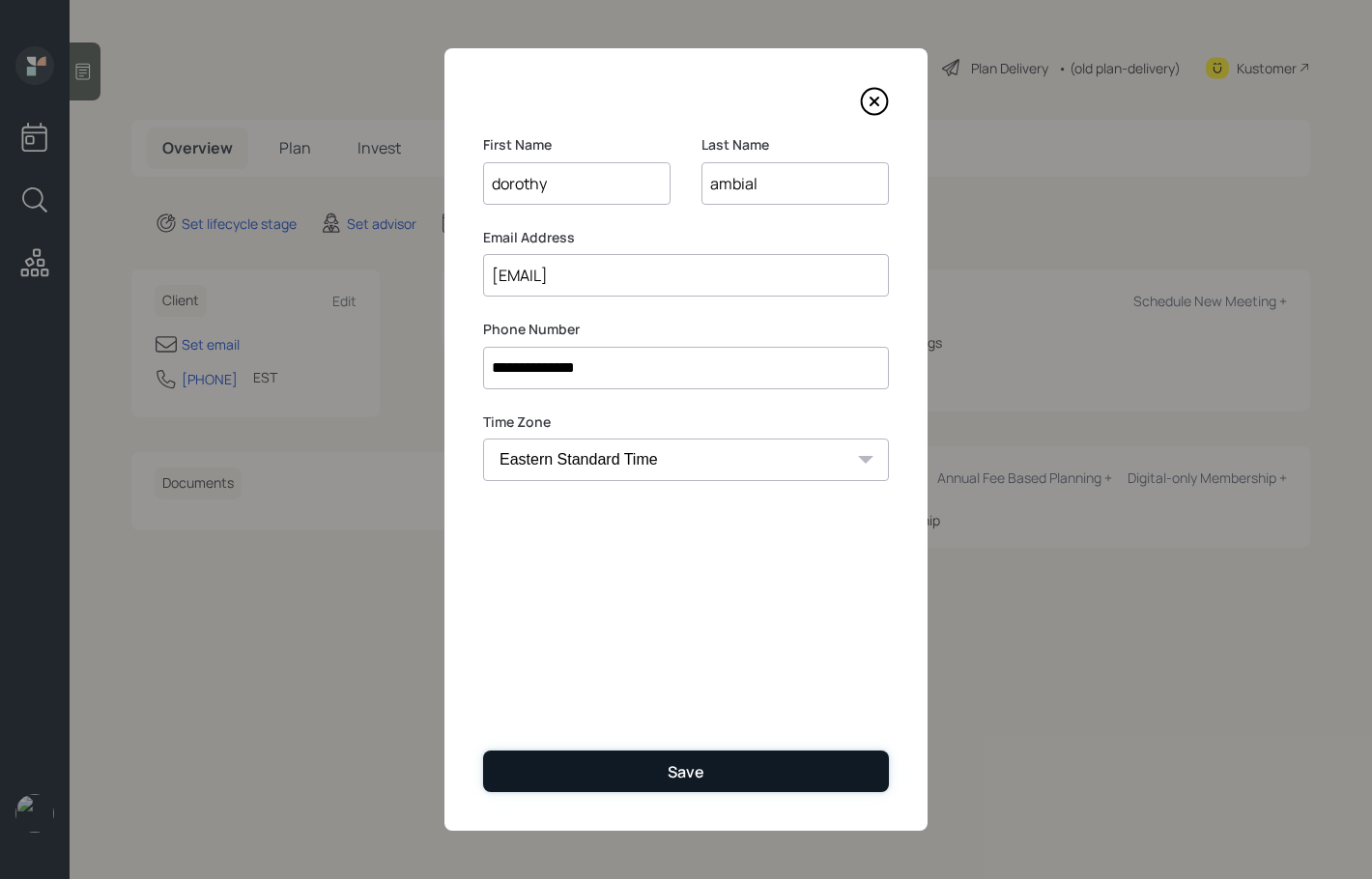 click on "Save" at bounding box center (686, 772) 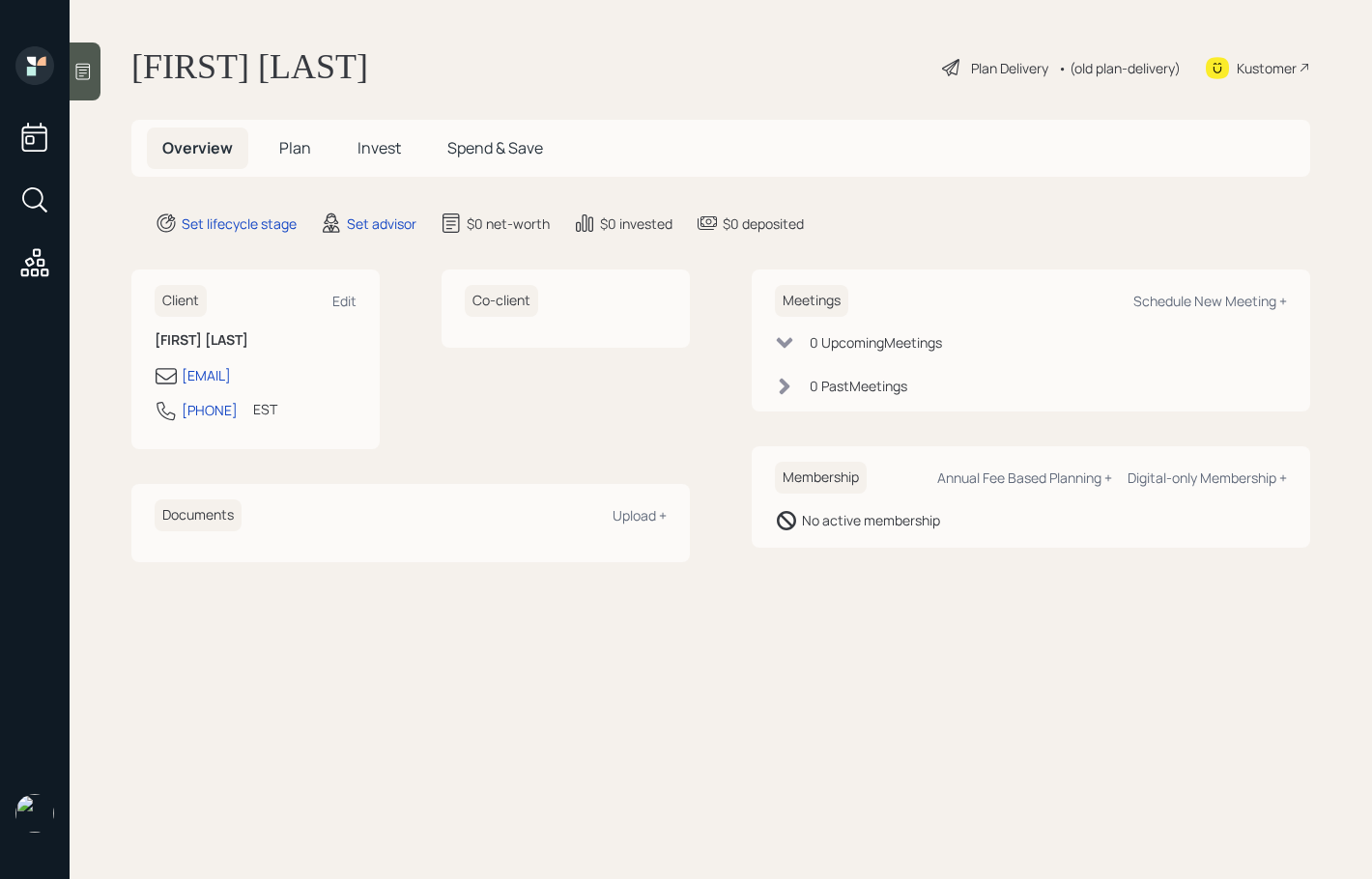 click at bounding box center [85, 71] 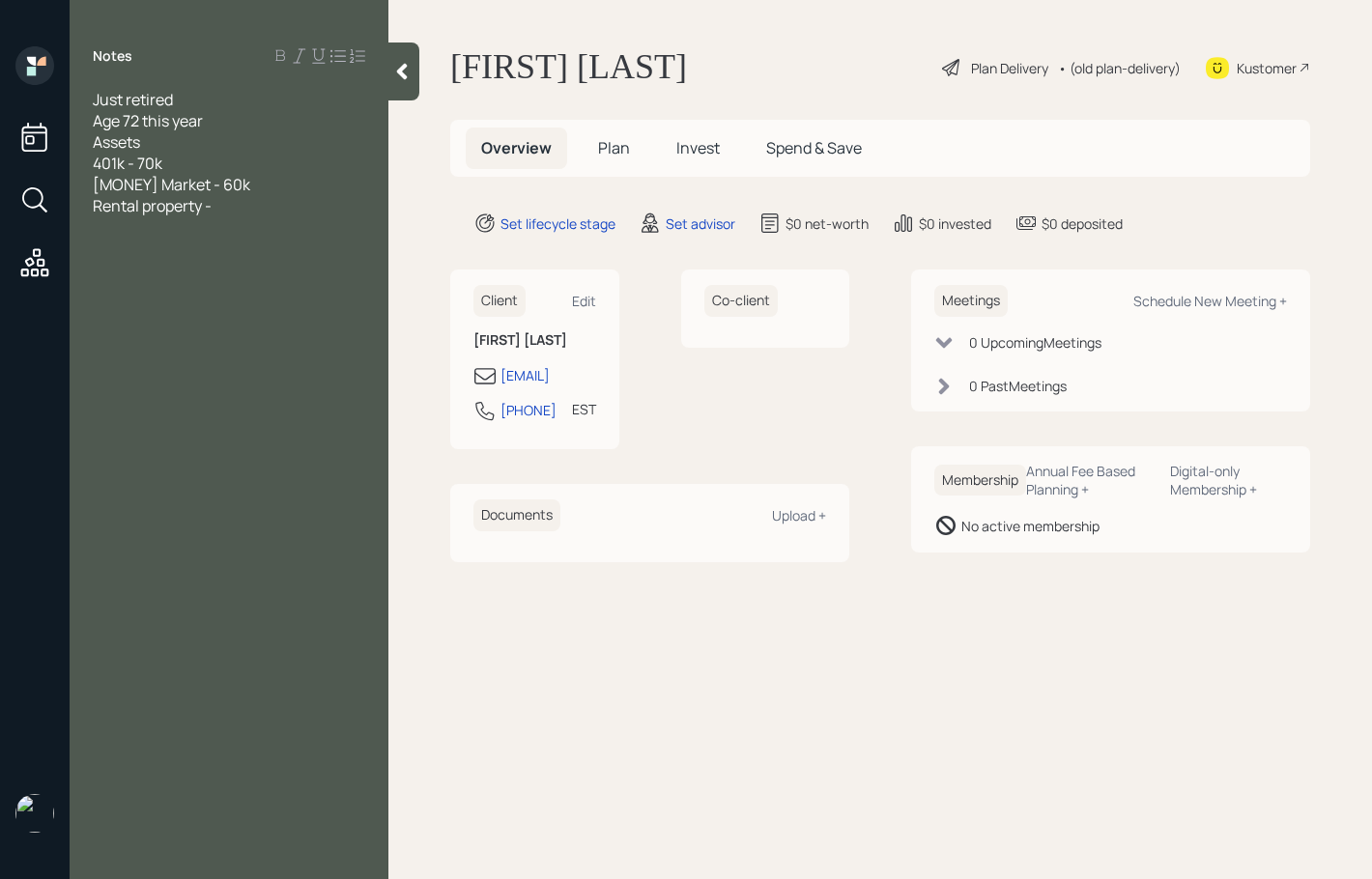 click on "[MONEY] Market - 60k" at bounding box center [132, 99] 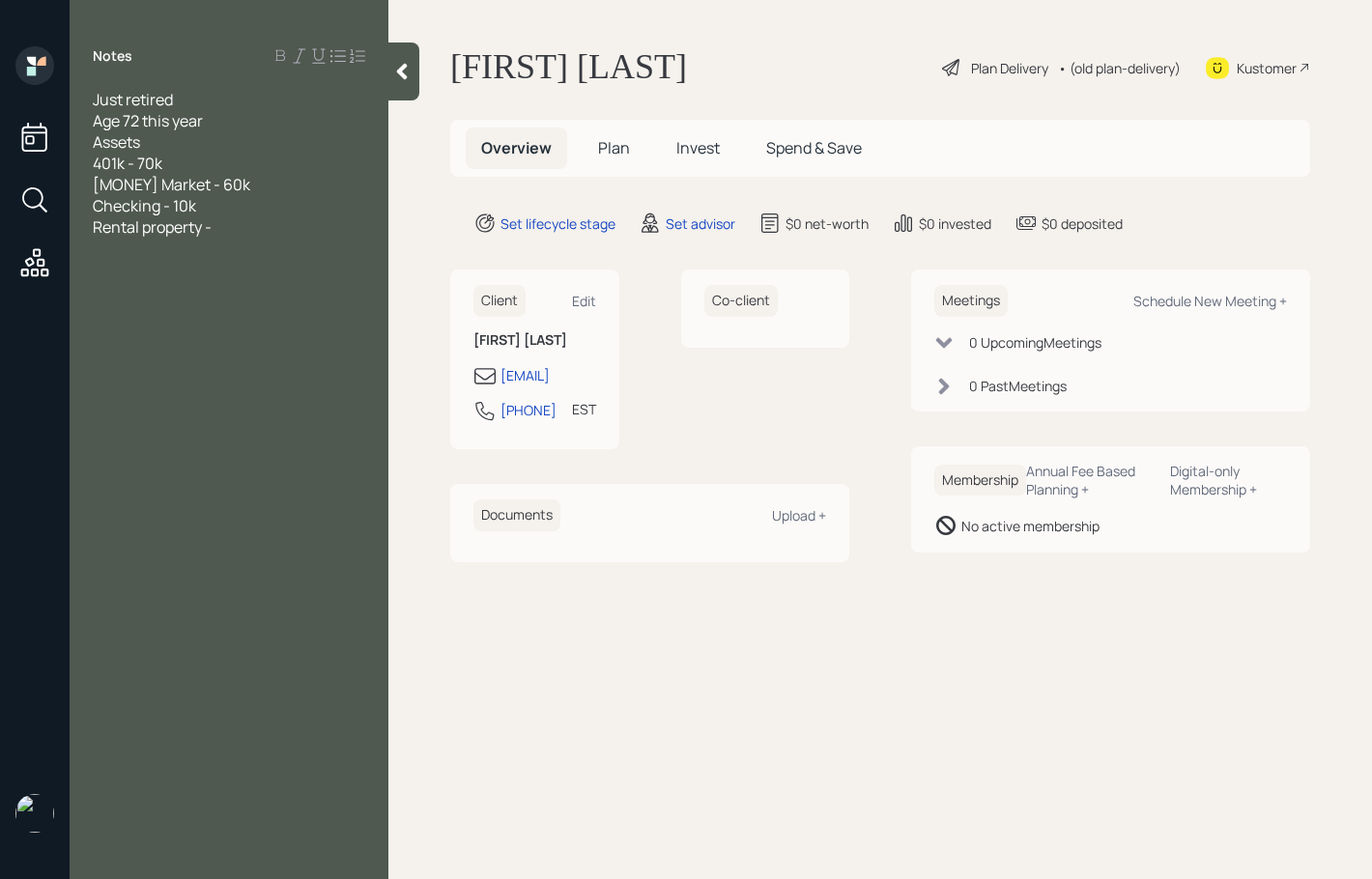 click on "Age 72 this year" at bounding box center (229, 99) 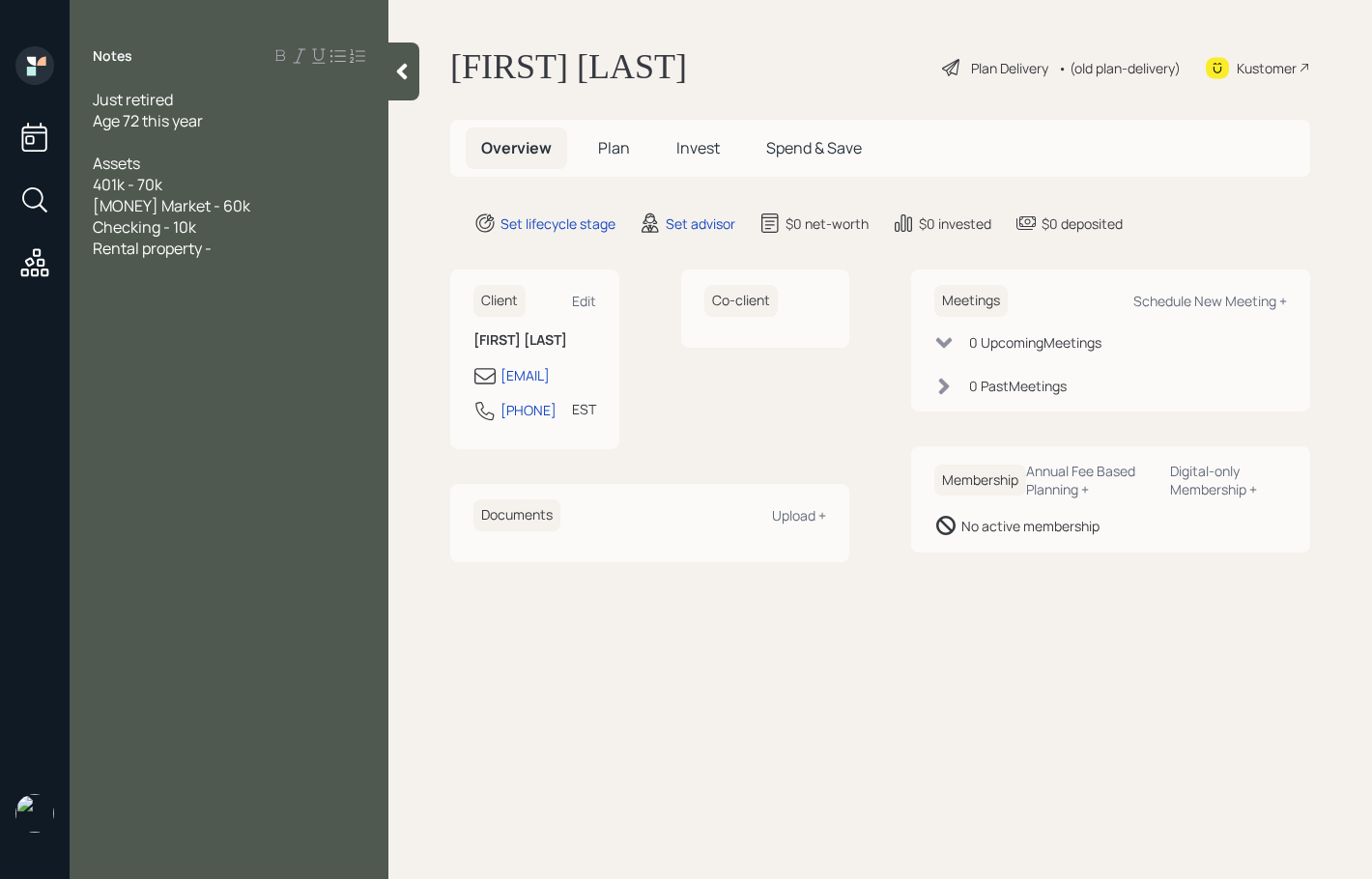 click on "401k - 70k" at bounding box center [132, 99] 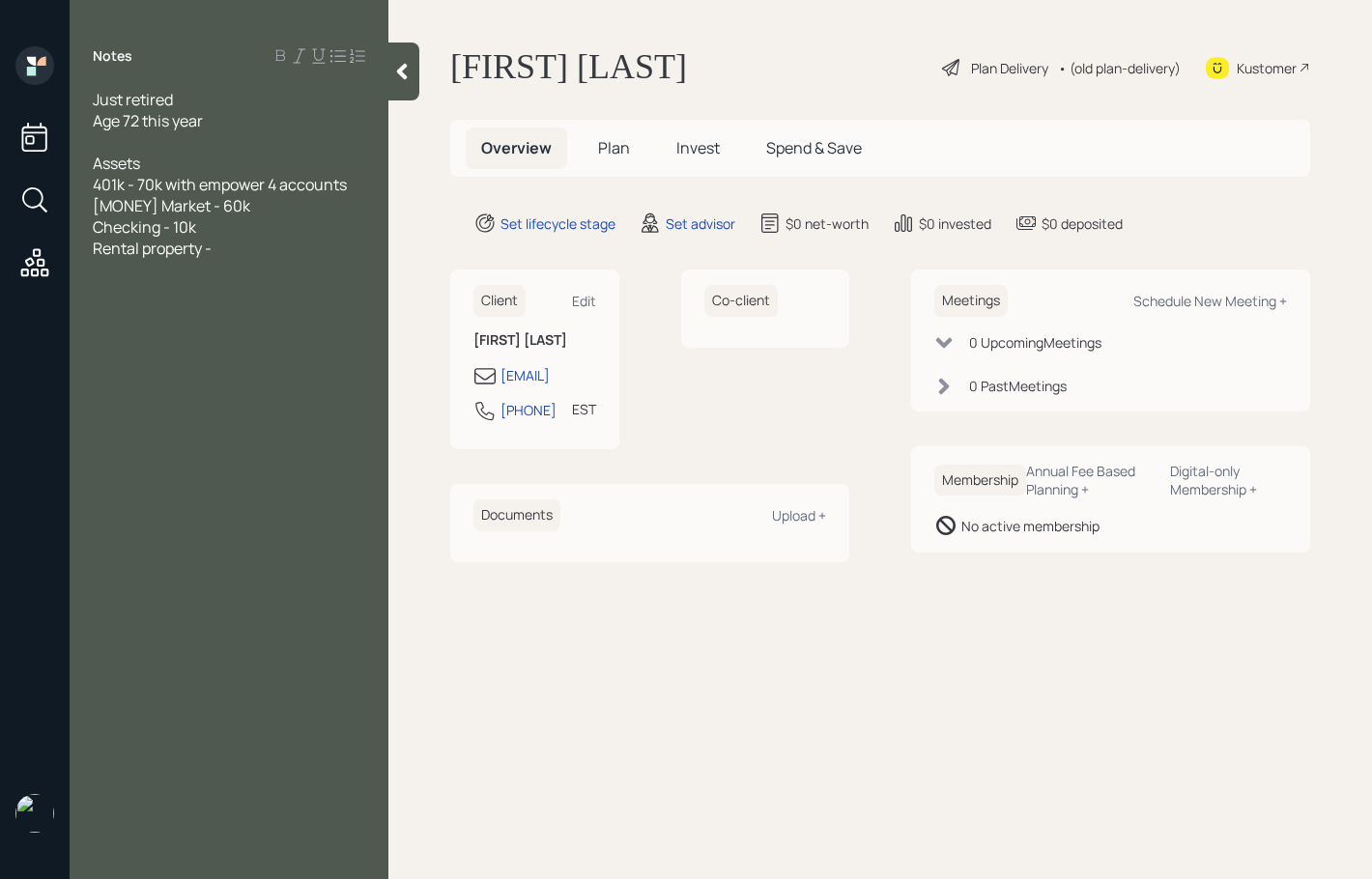 click on "Rental property -" at bounding box center [229, 99] 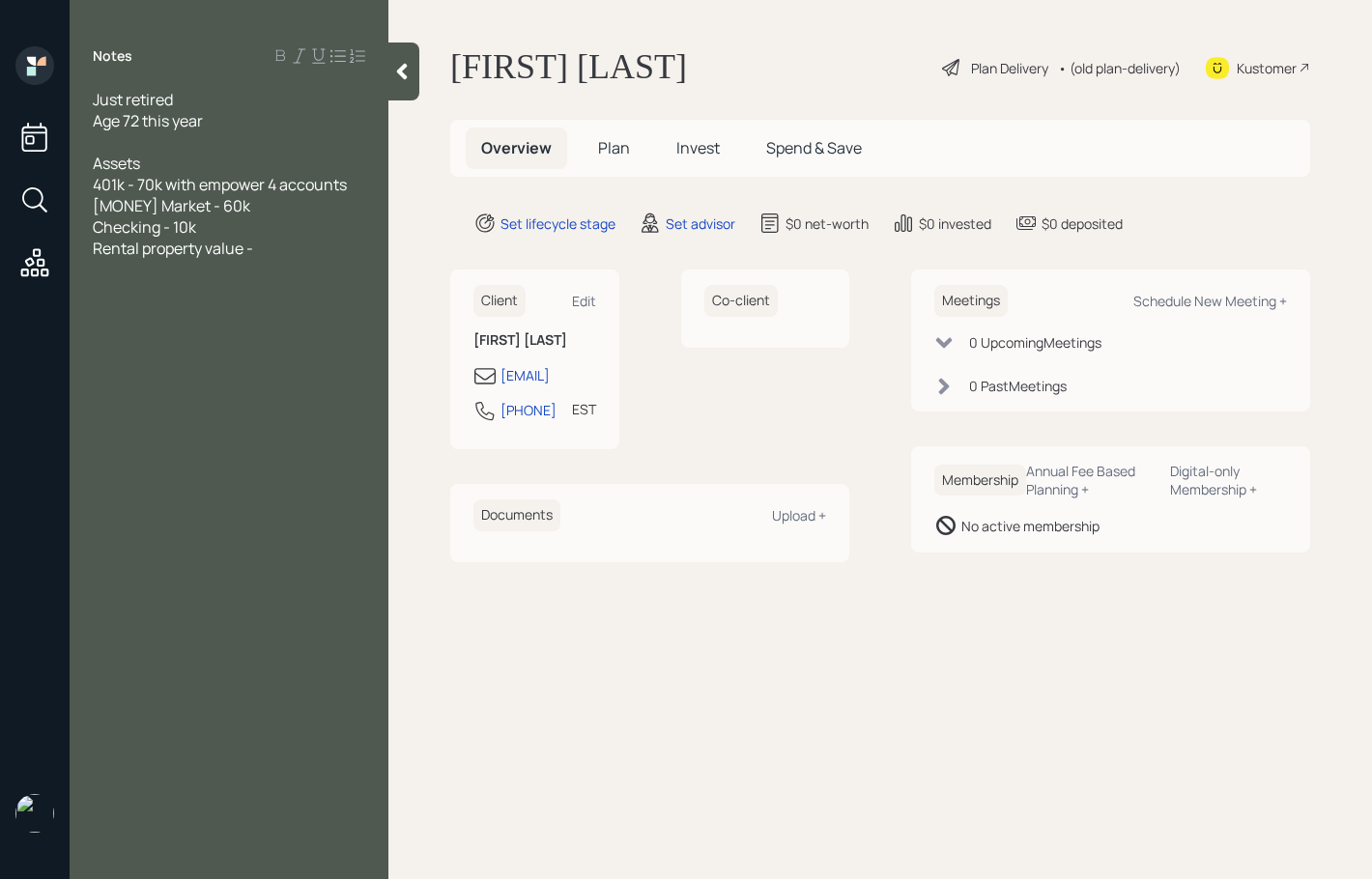 click on "Rental property value -" at bounding box center (229, 99) 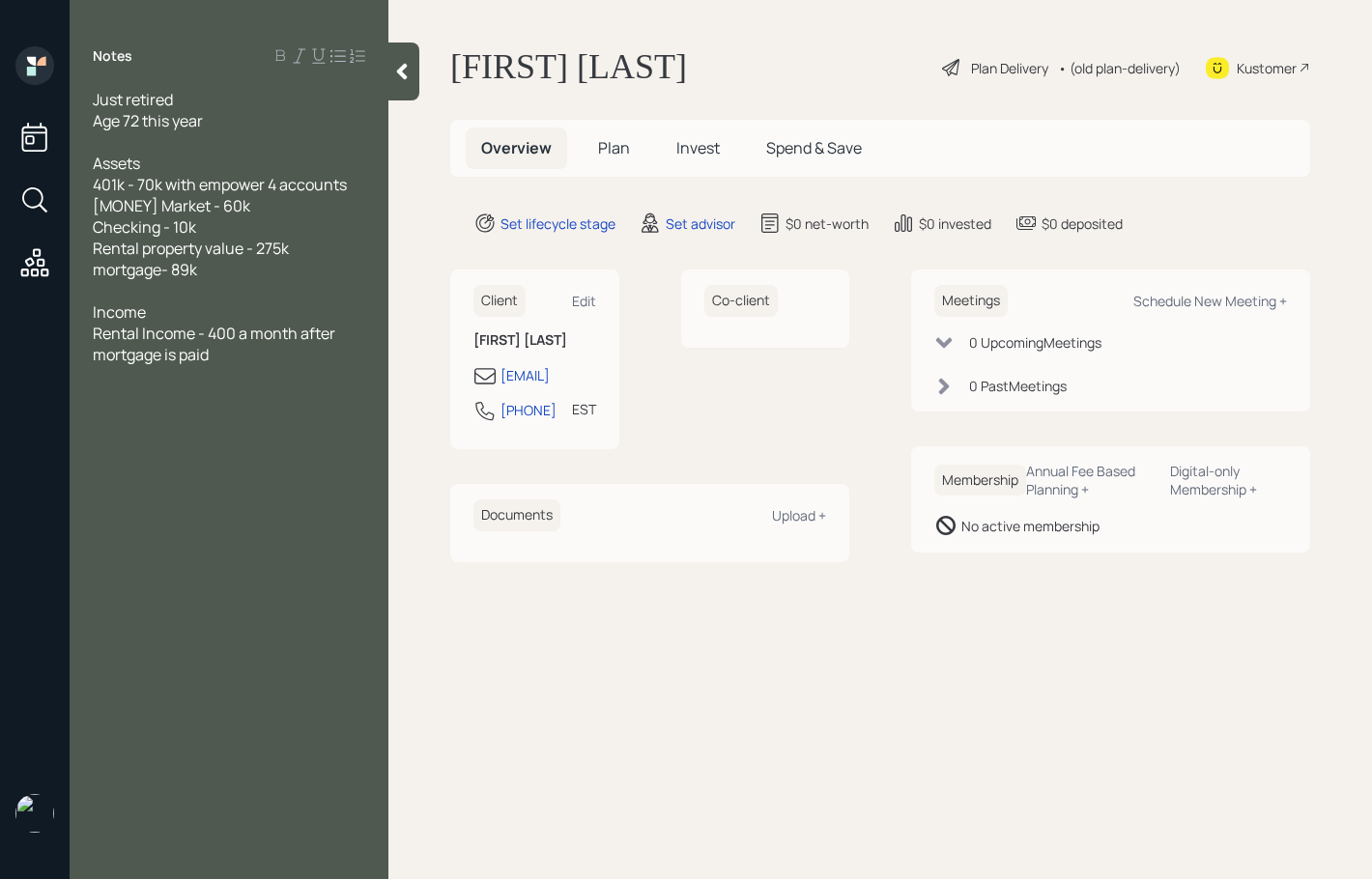 click on "Rental Income - 400 a month after mortgage is paid" at bounding box center (132, 99) 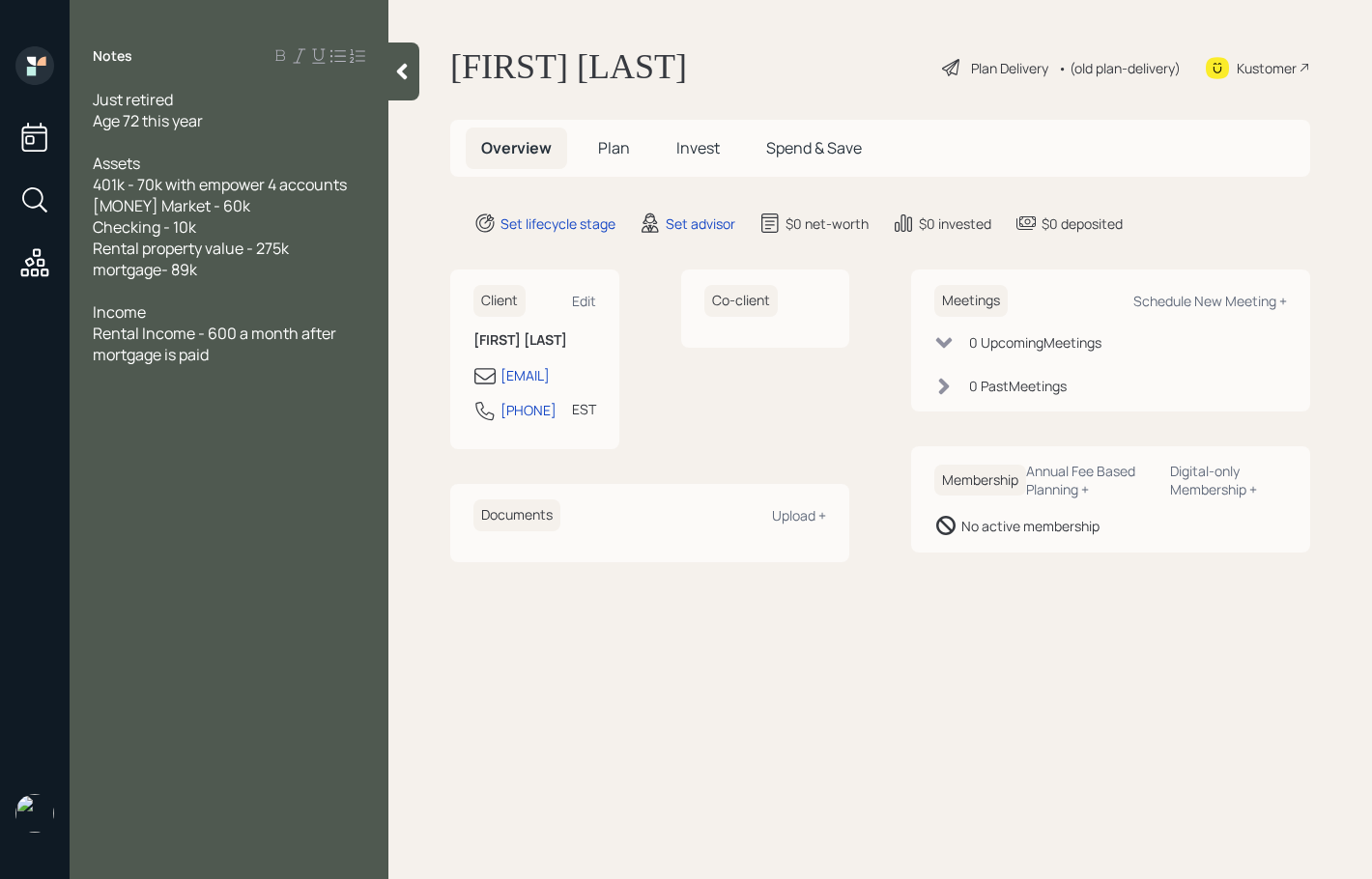 click on "Rental Income - 600 a month after mortgage is paid" at bounding box center (229, 99) 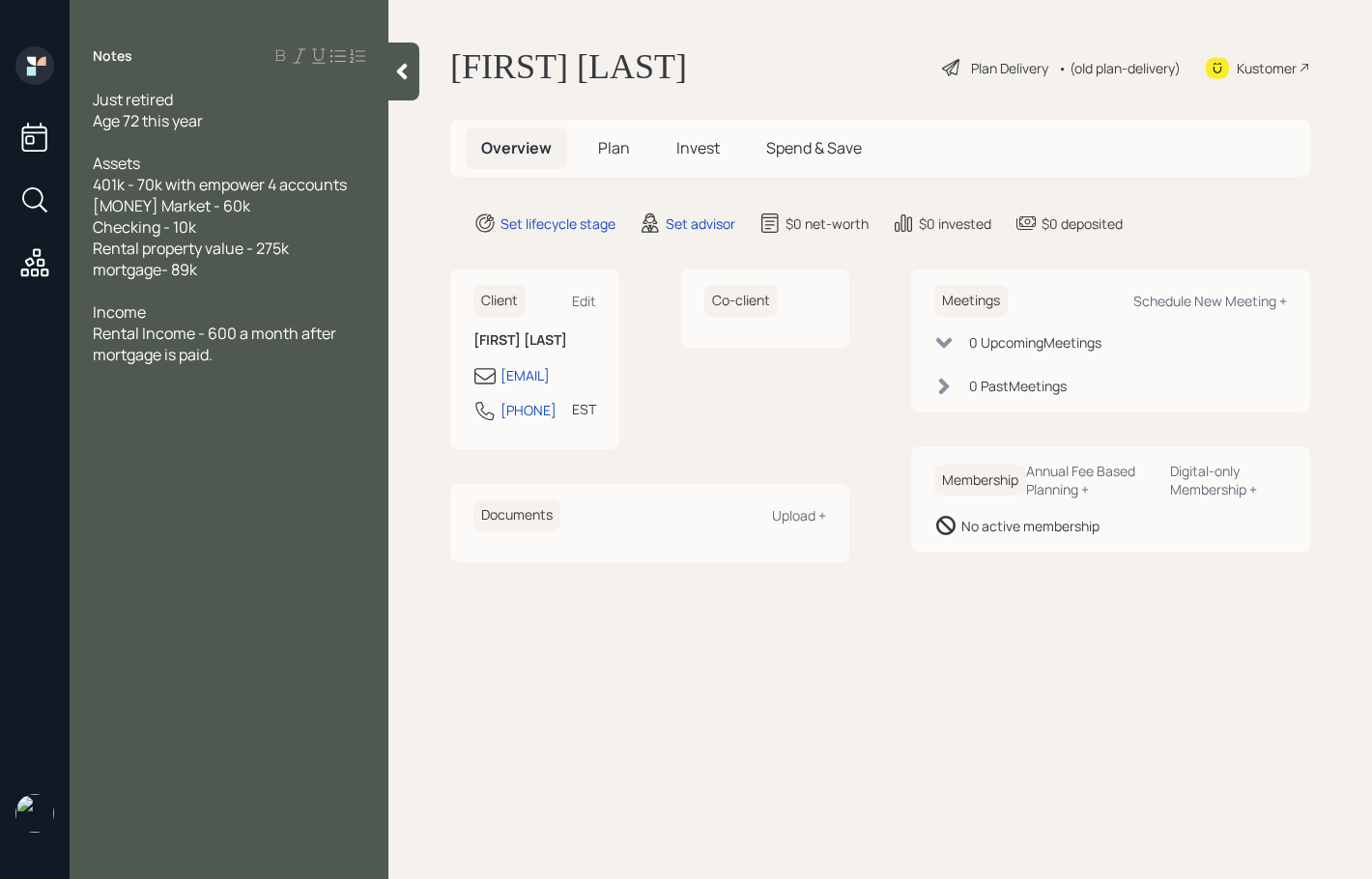 click on "Rental Income - 600 a month after mortgage is paid." at bounding box center [132, 99] 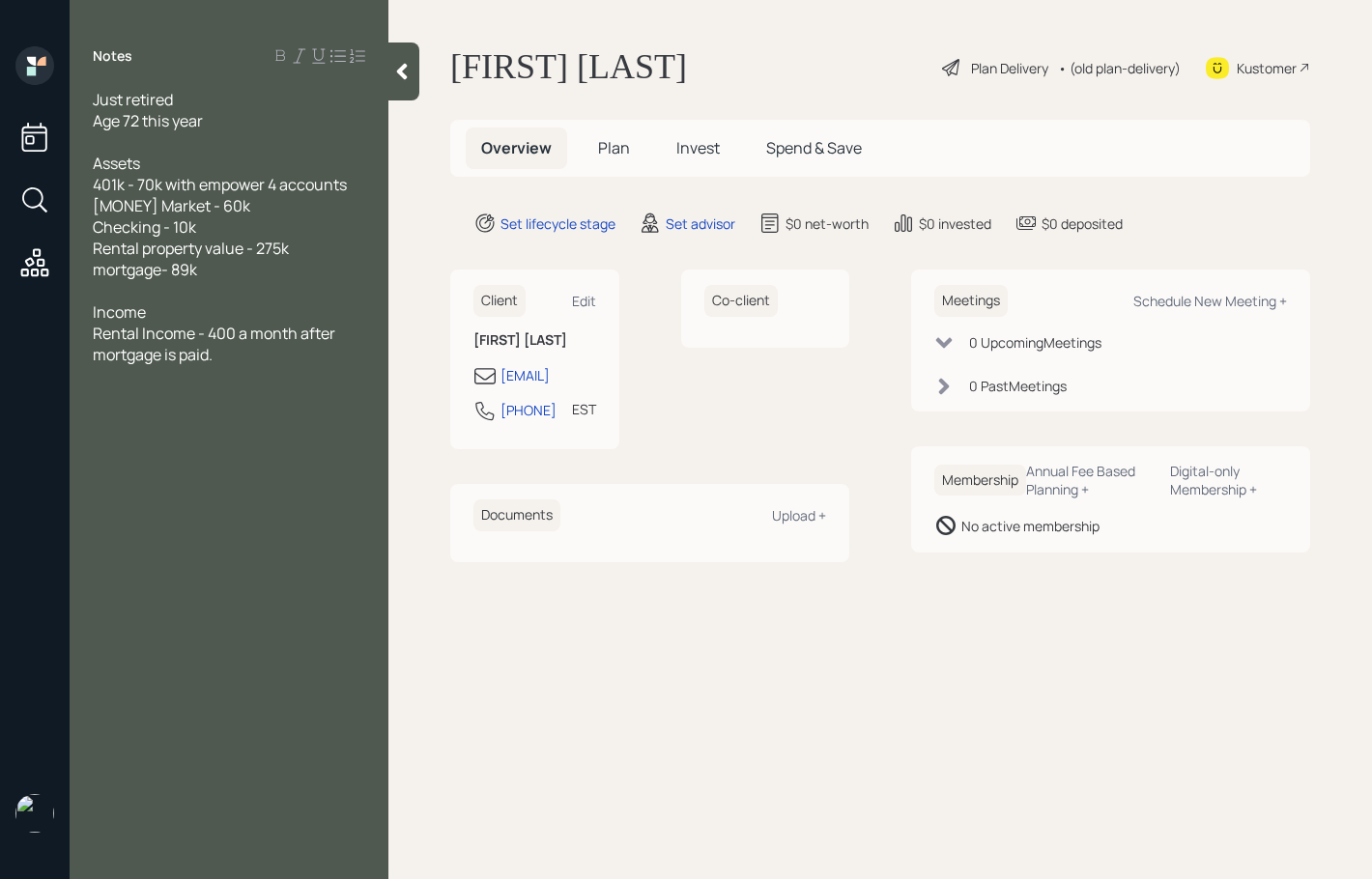 click on "Rental Income - 400 a month after mortgage is paid." at bounding box center [229, 99] 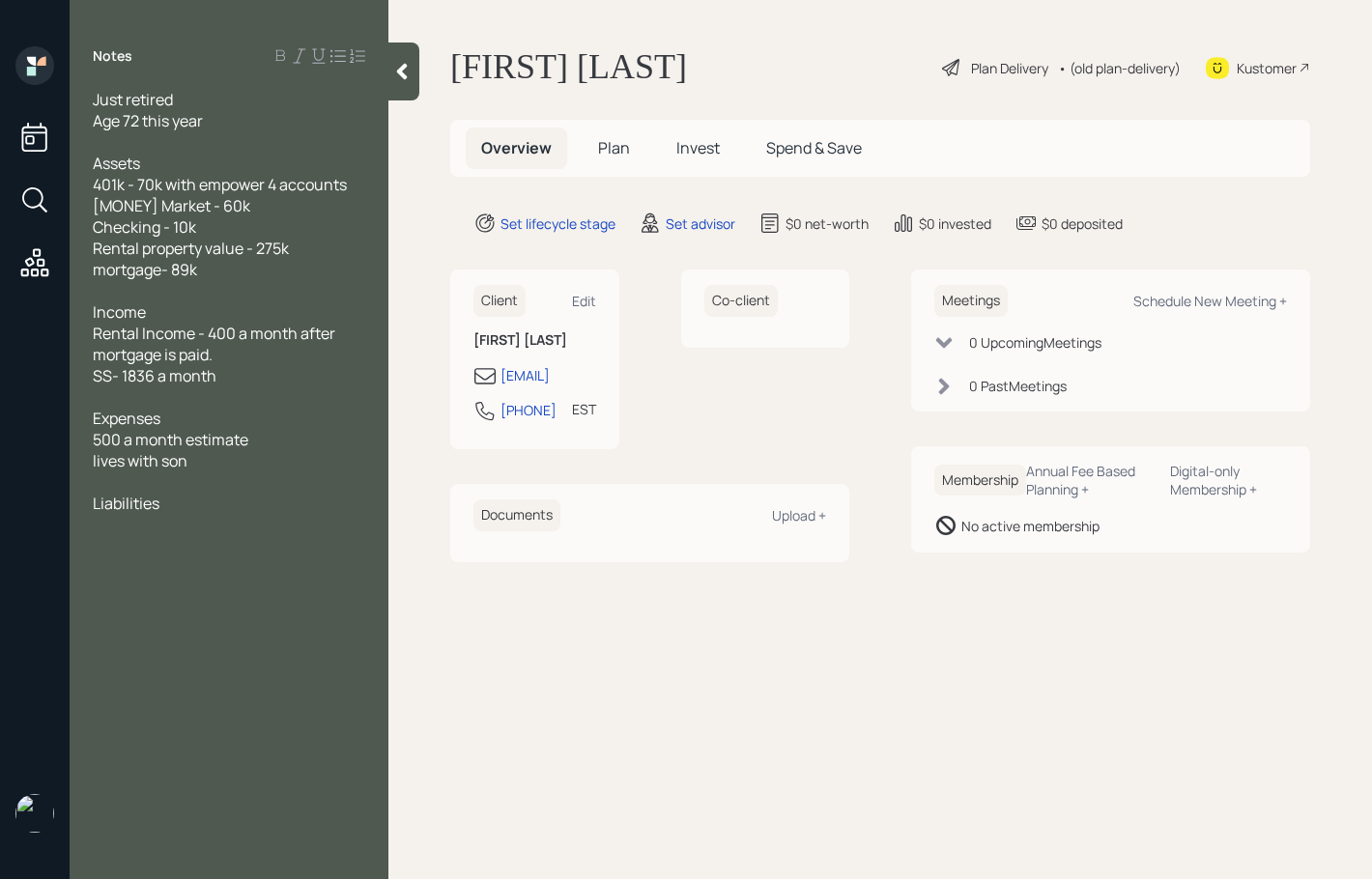 click on "Liabilities" at bounding box center (132, 99) 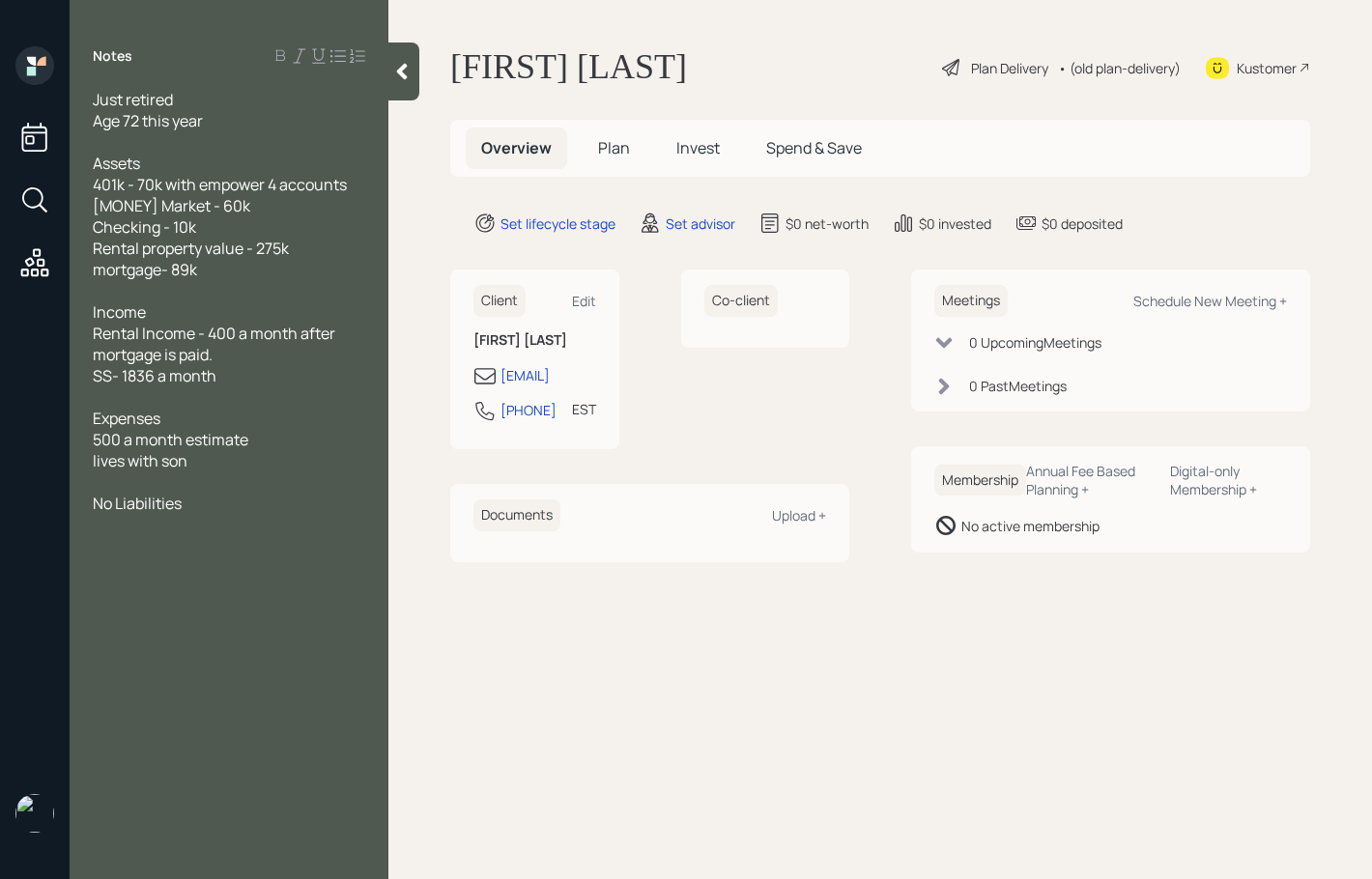 click on "No Liabilities" at bounding box center [229, 99] 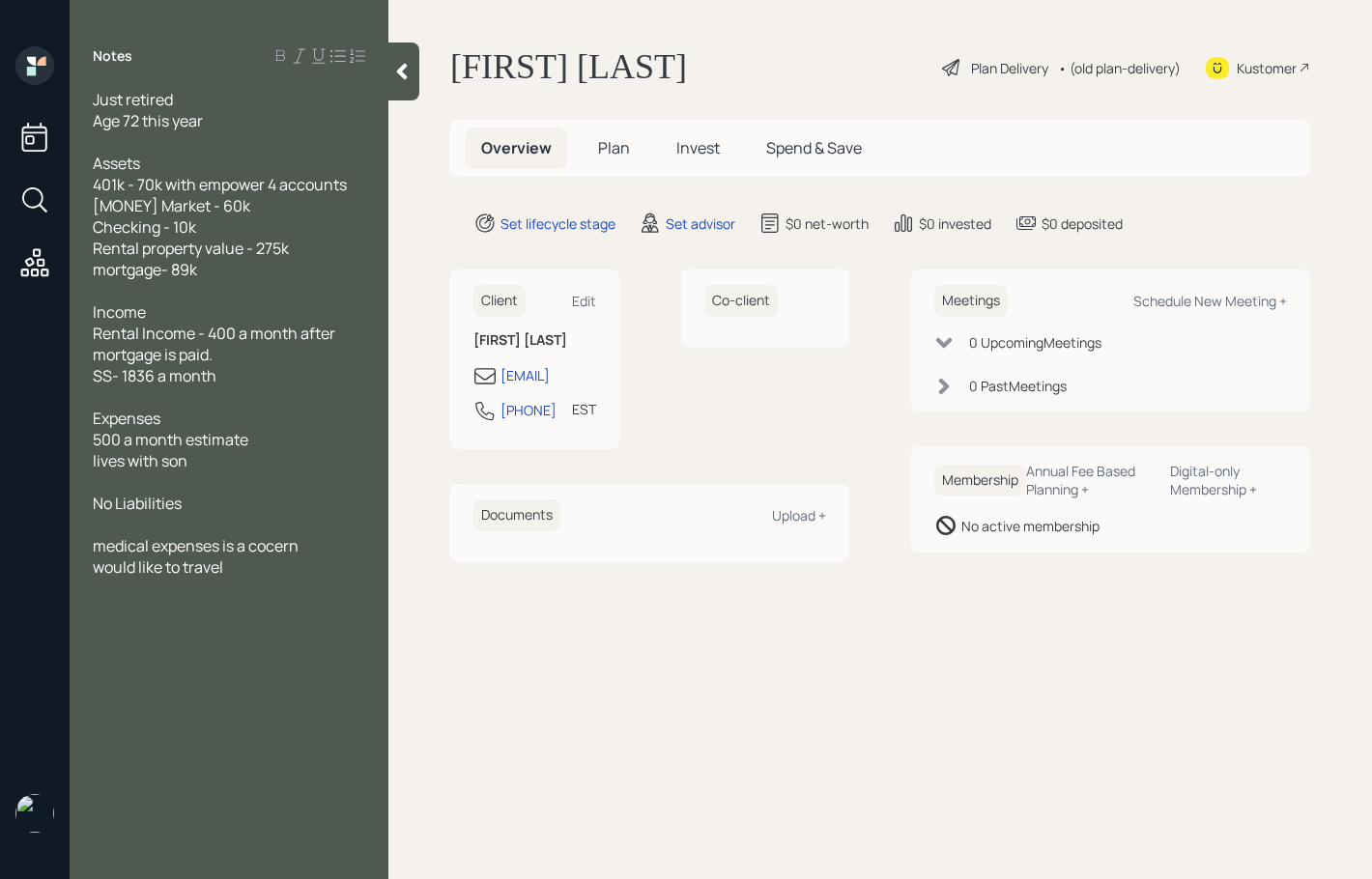 click on "medical expenses is a cocern" at bounding box center [132, 99] 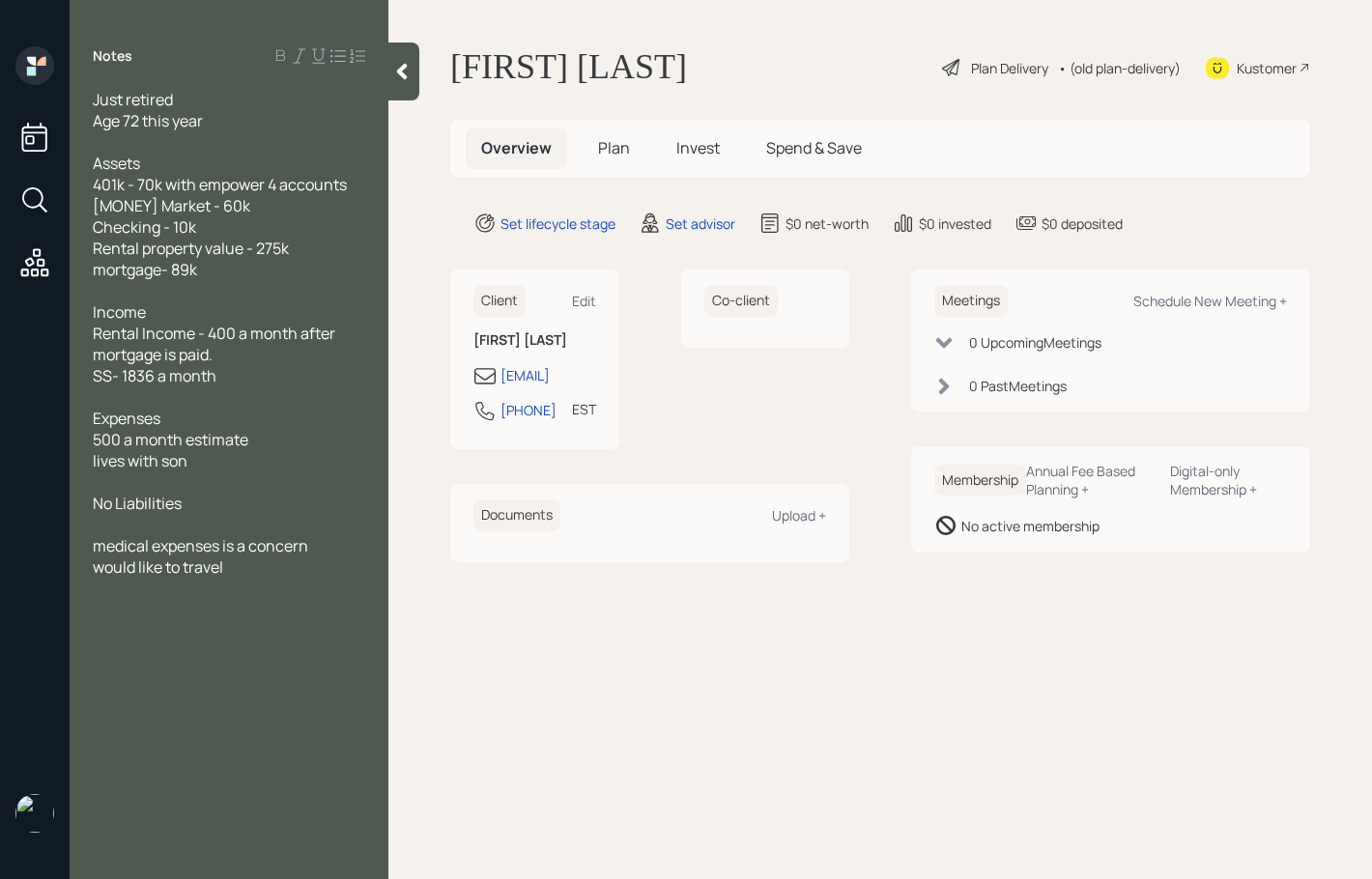 click on "would like to travel" at bounding box center (229, 99) 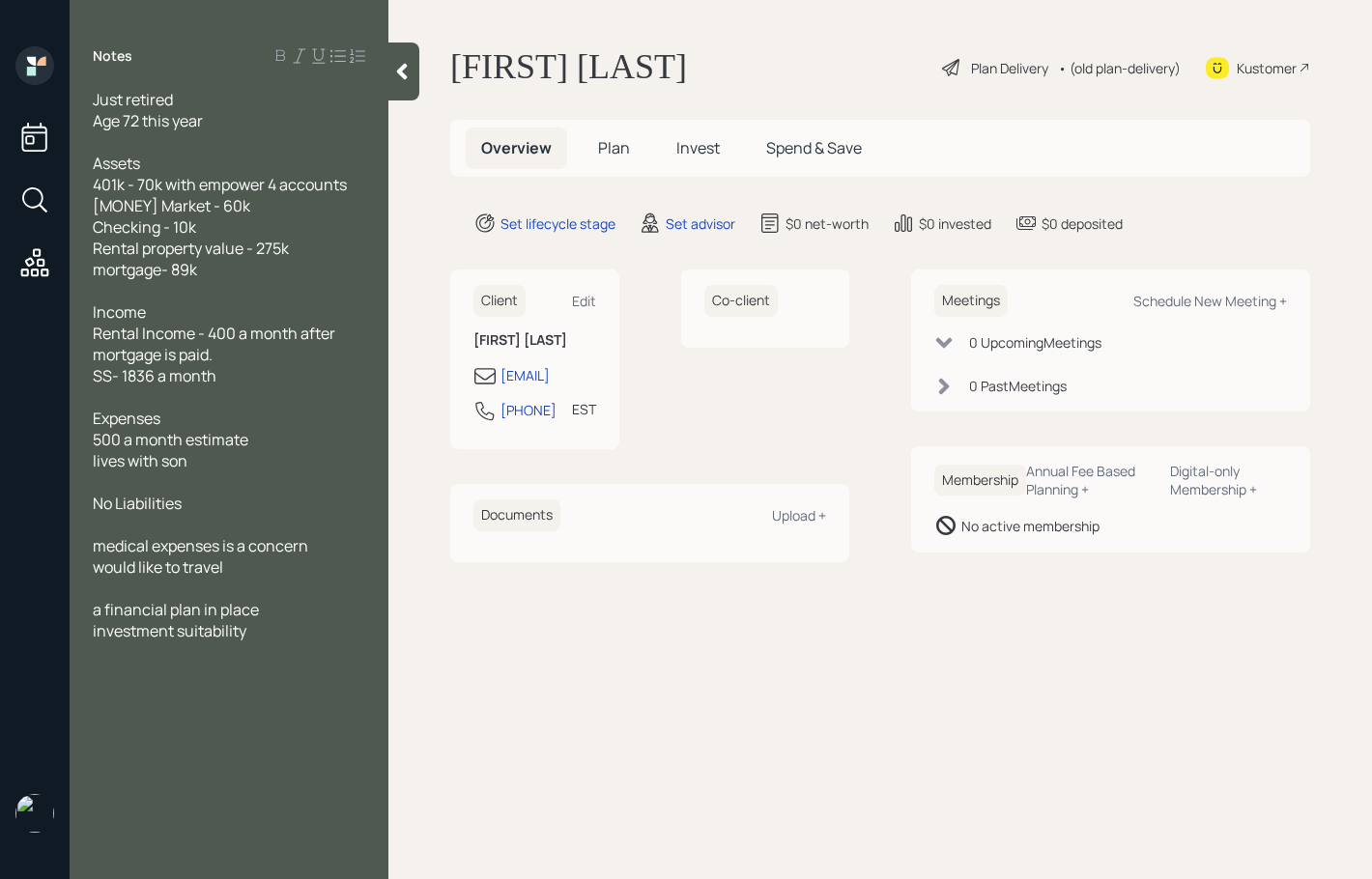 click on "would like to travel" at bounding box center [229, 99] 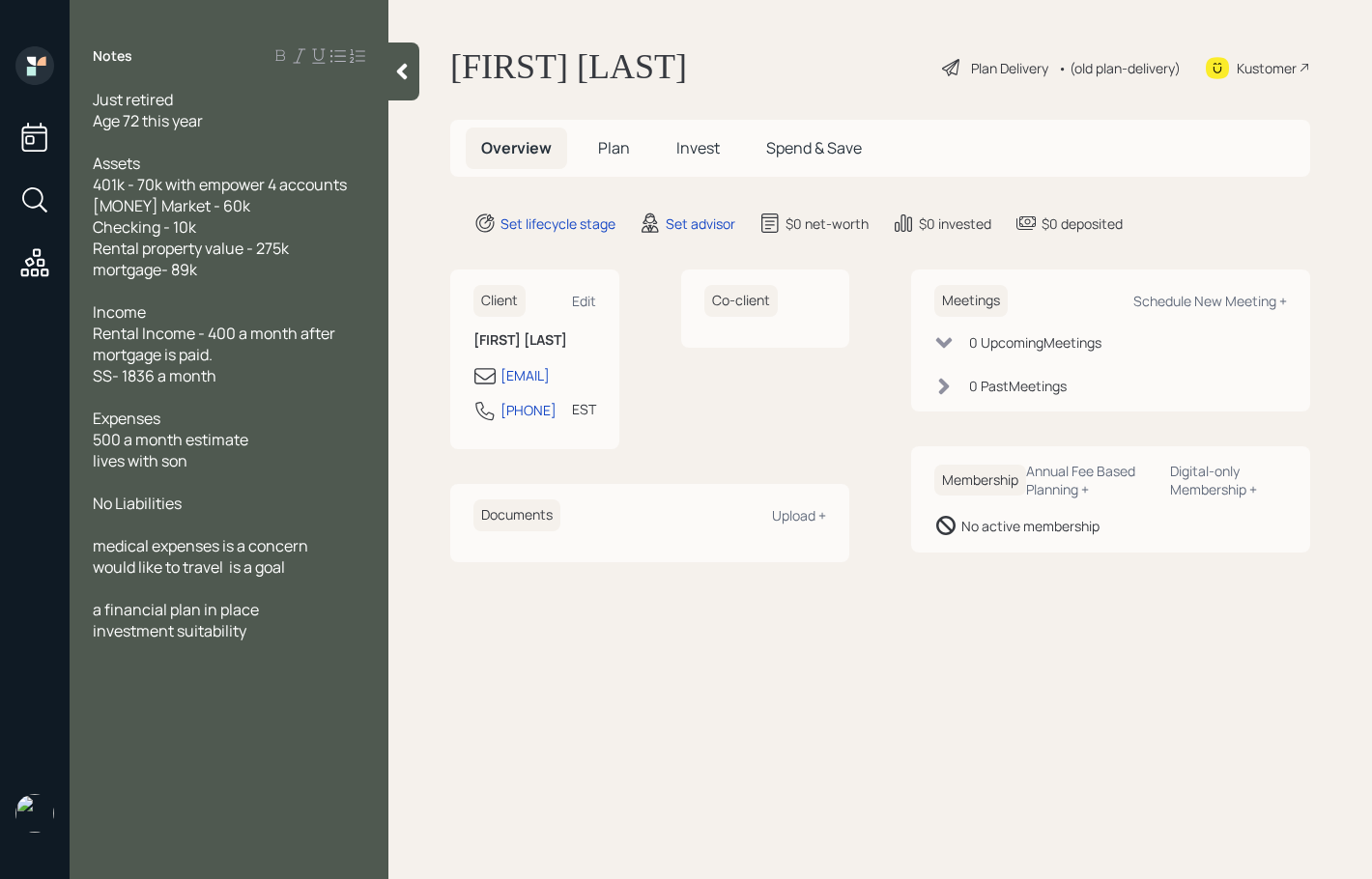 click on "investment suitability" at bounding box center (229, 99) 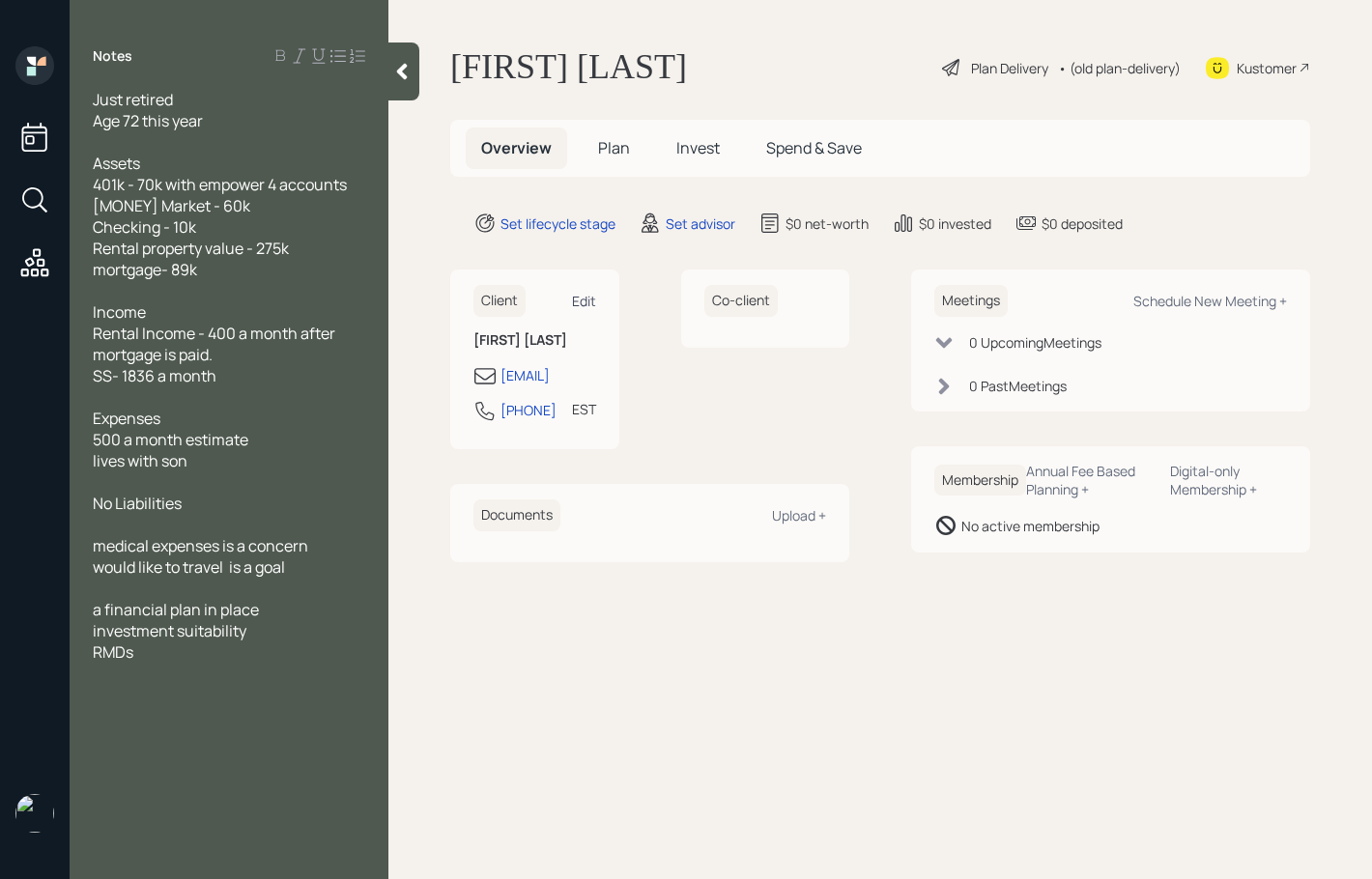 click on "Edit" at bounding box center (584, 300) 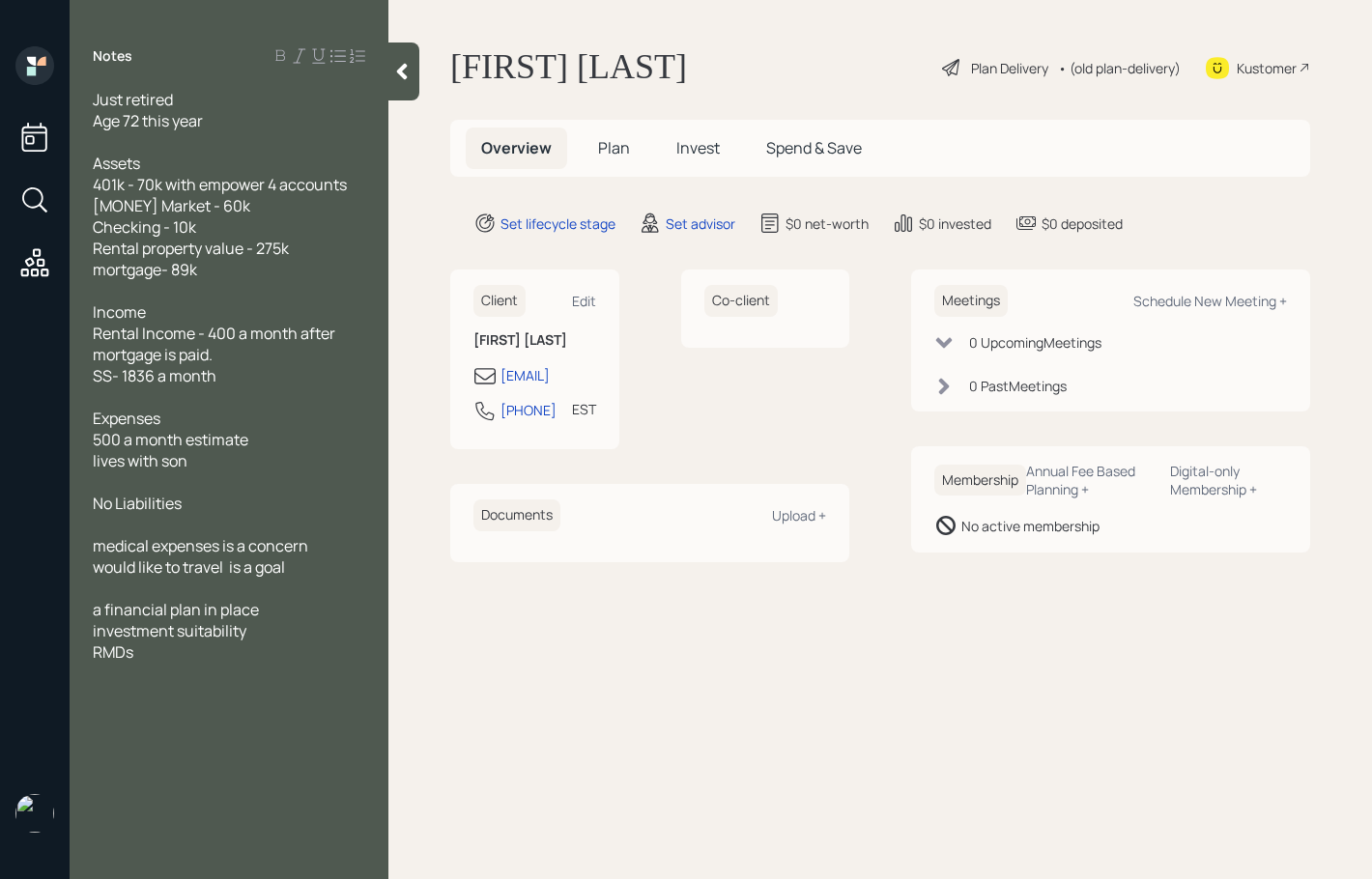 click at bounding box center [229, 99] 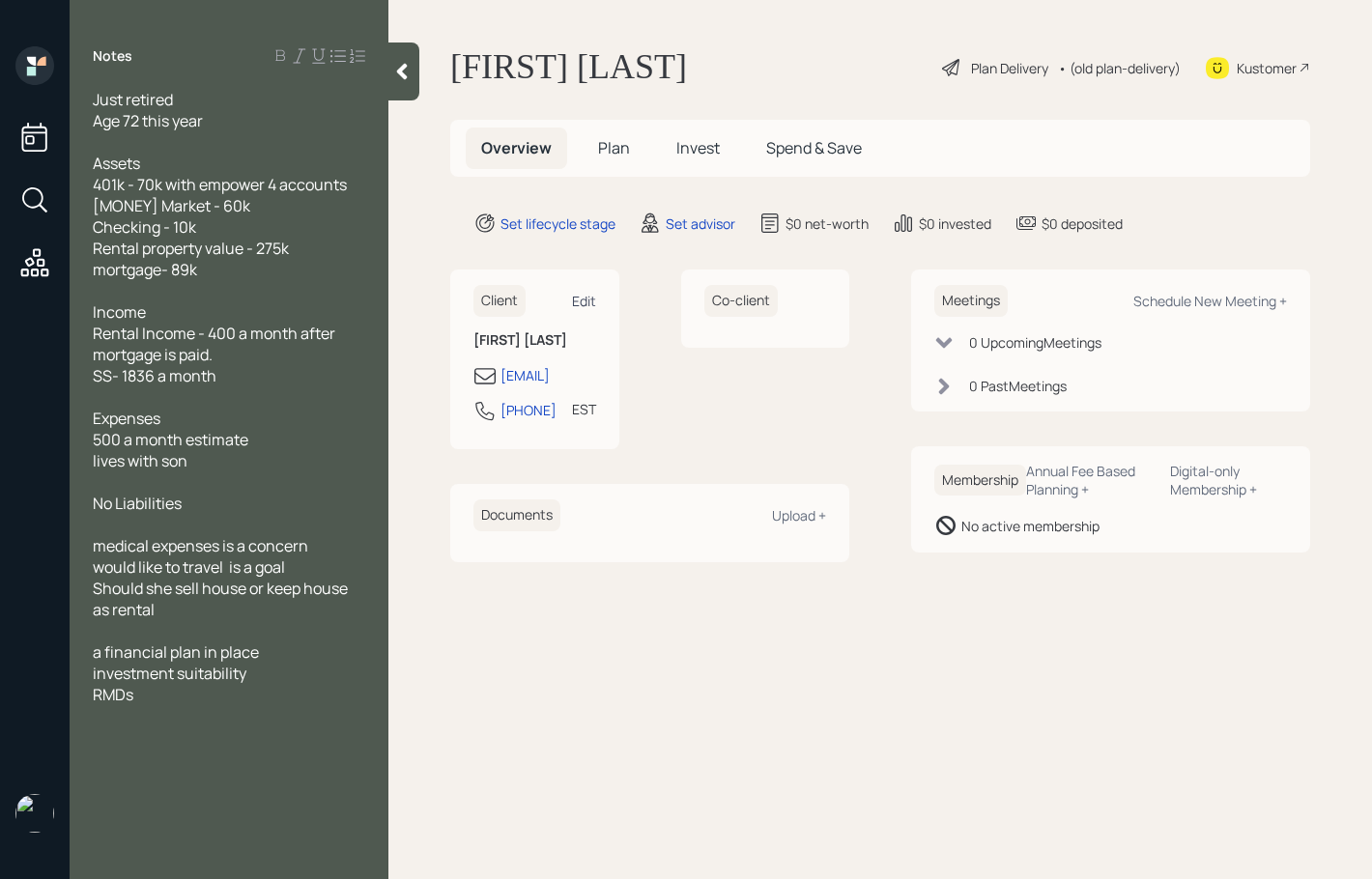 click on "Edit" at bounding box center [584, 300] 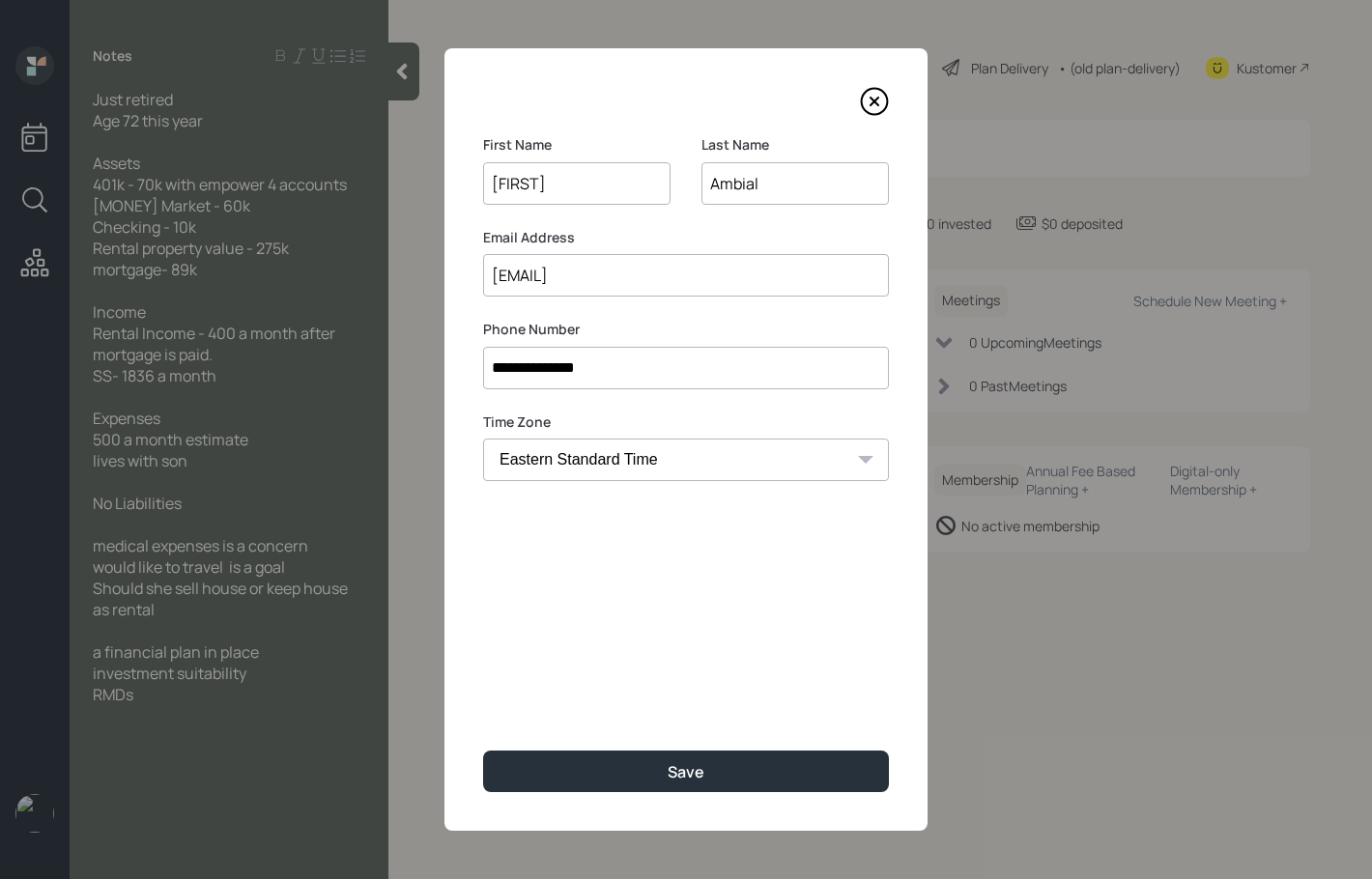 click on "Ambial" at bounding box center [795, 184] 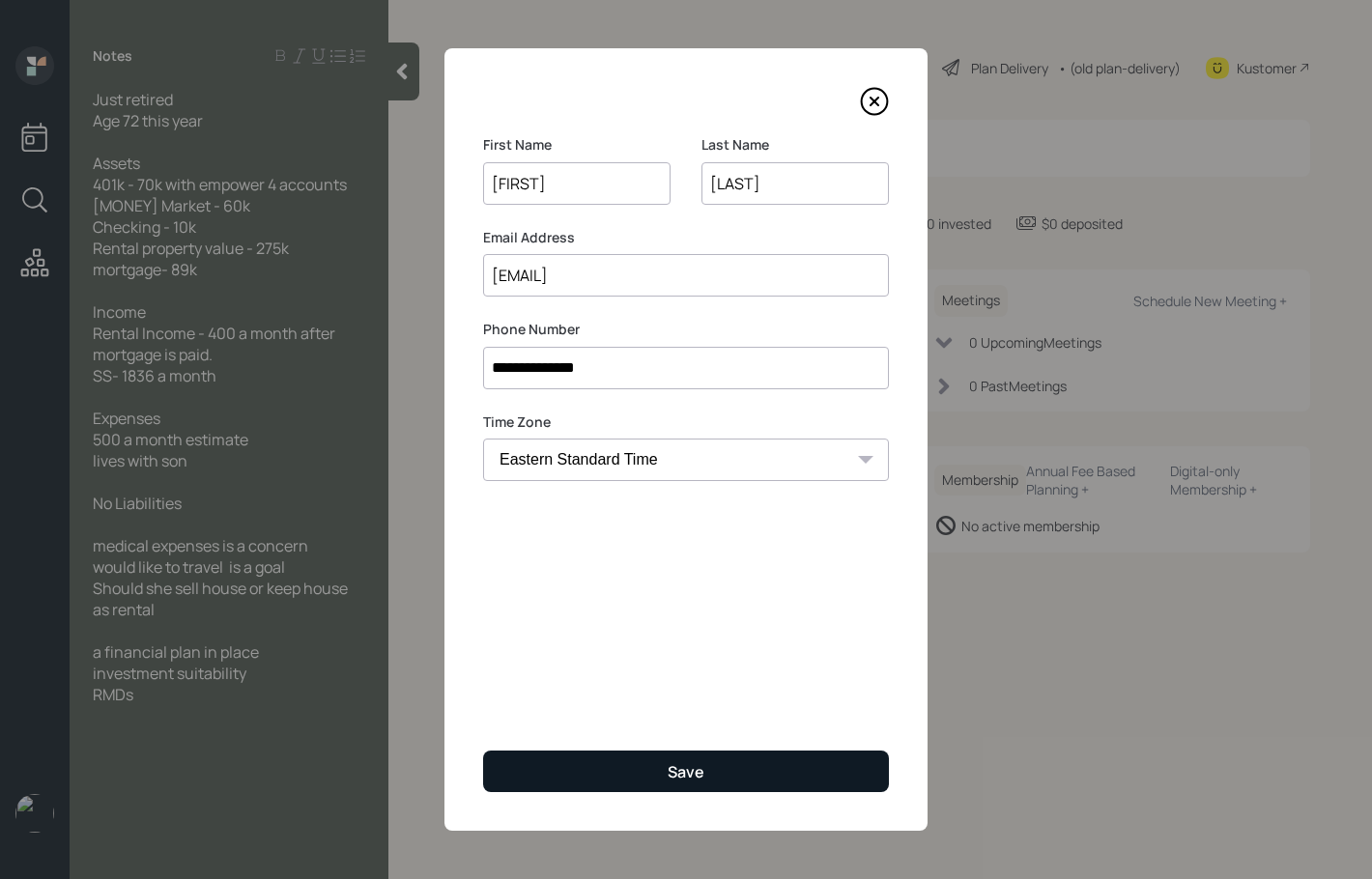 type on "[LAST]" 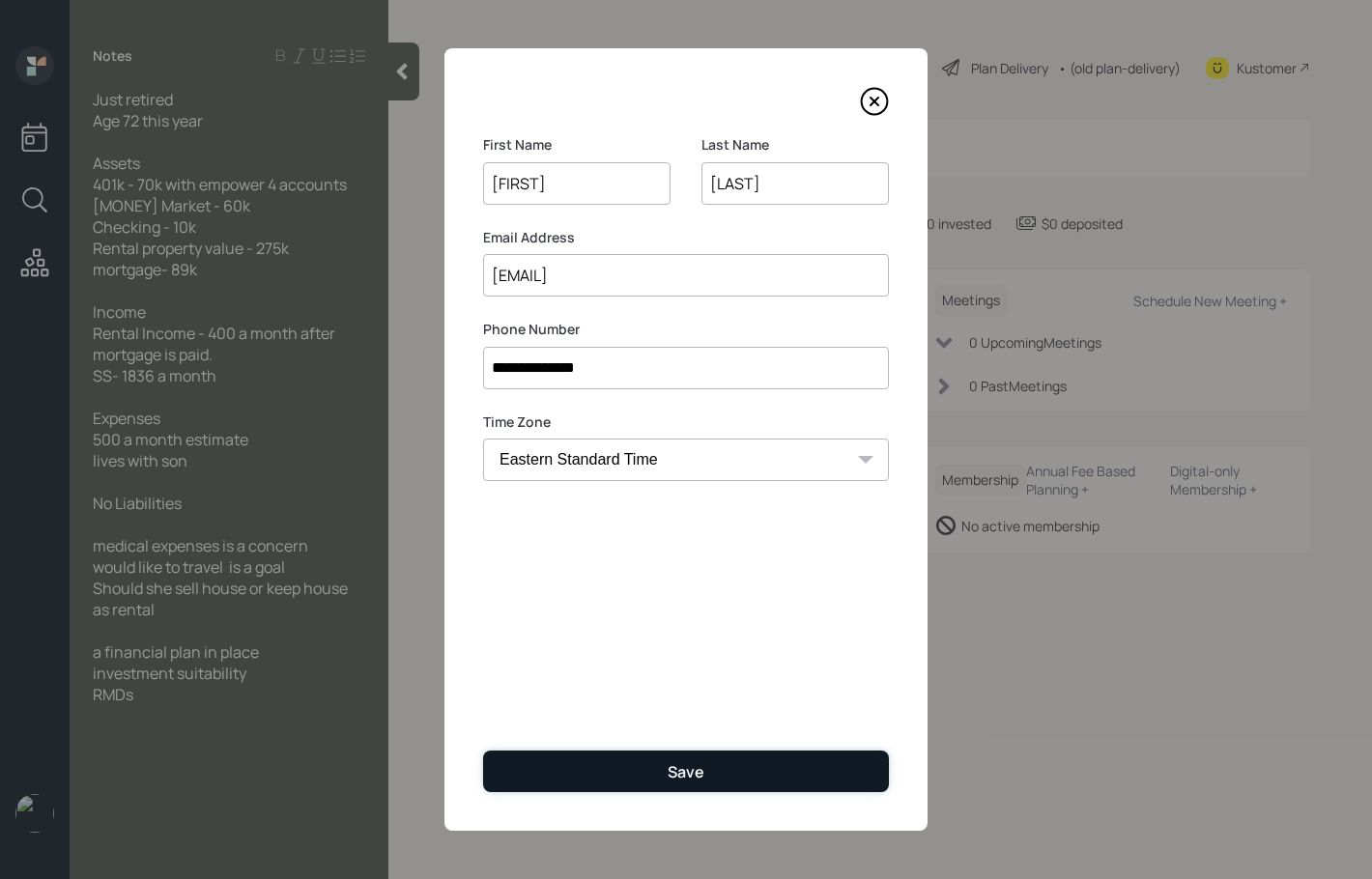 click on "Save" at bounding box center (686, 771) 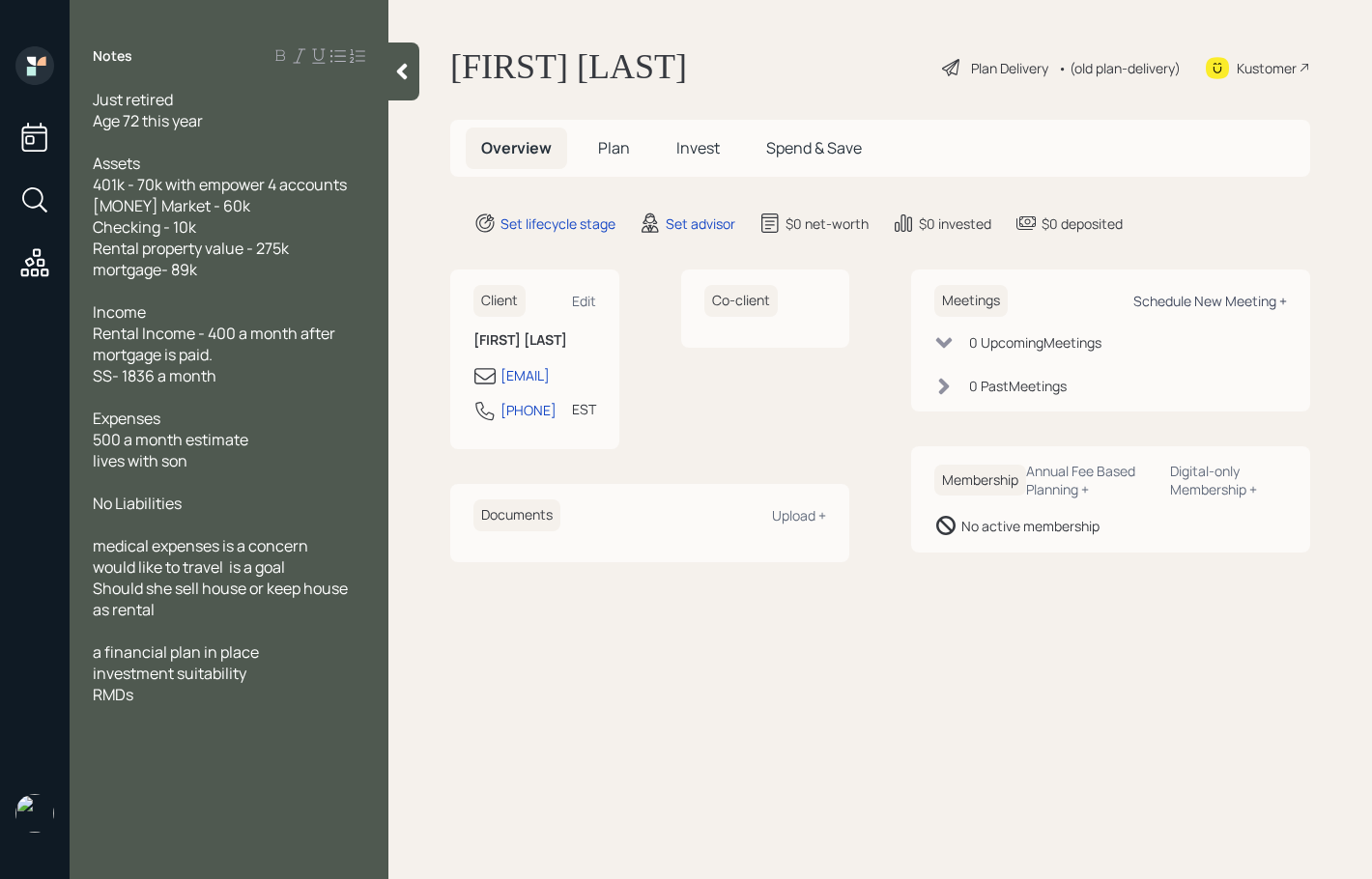 click on "Schedule New Meeting +" at bounding box center (584, 300) 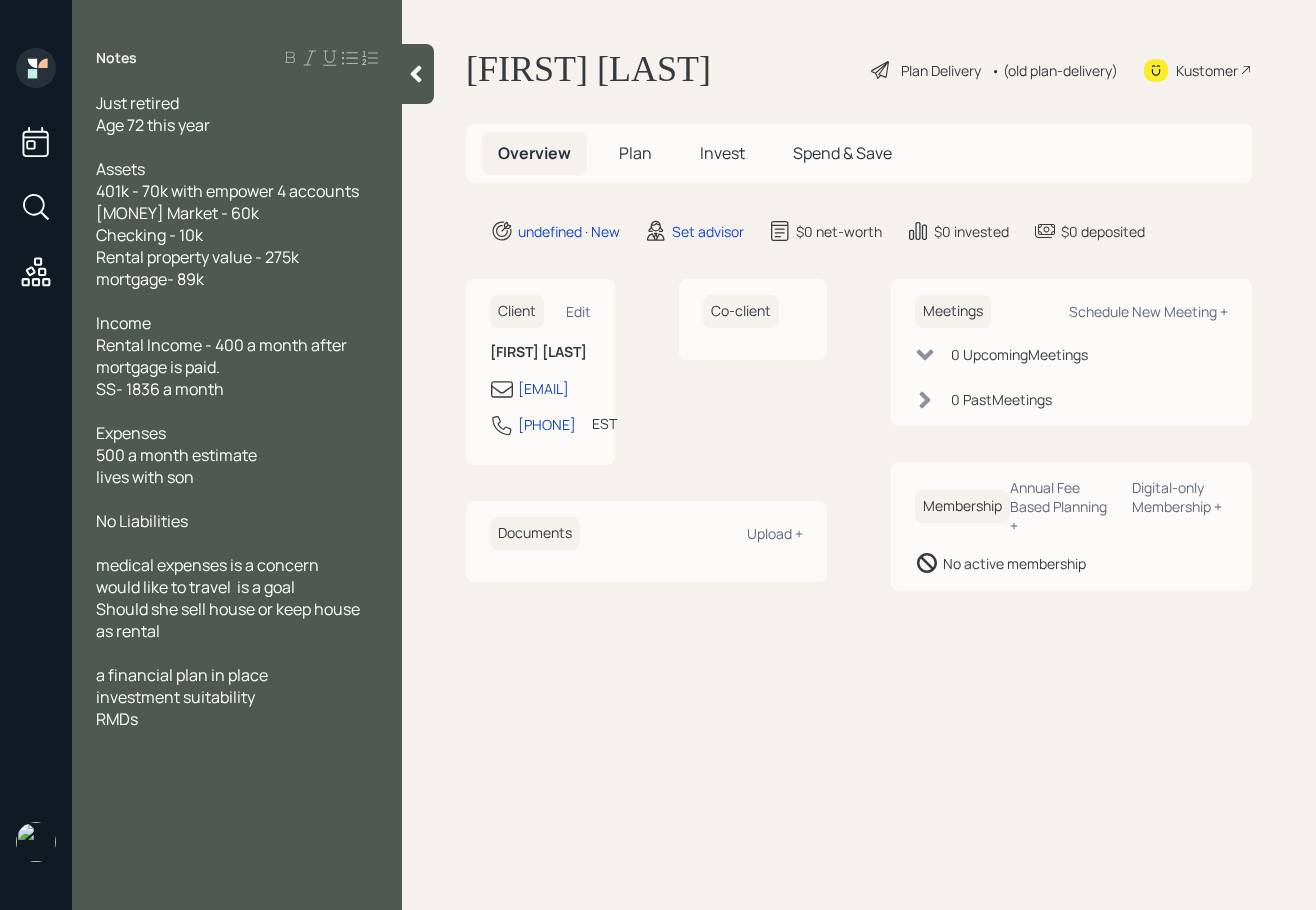click at bounding box center (416, 74) 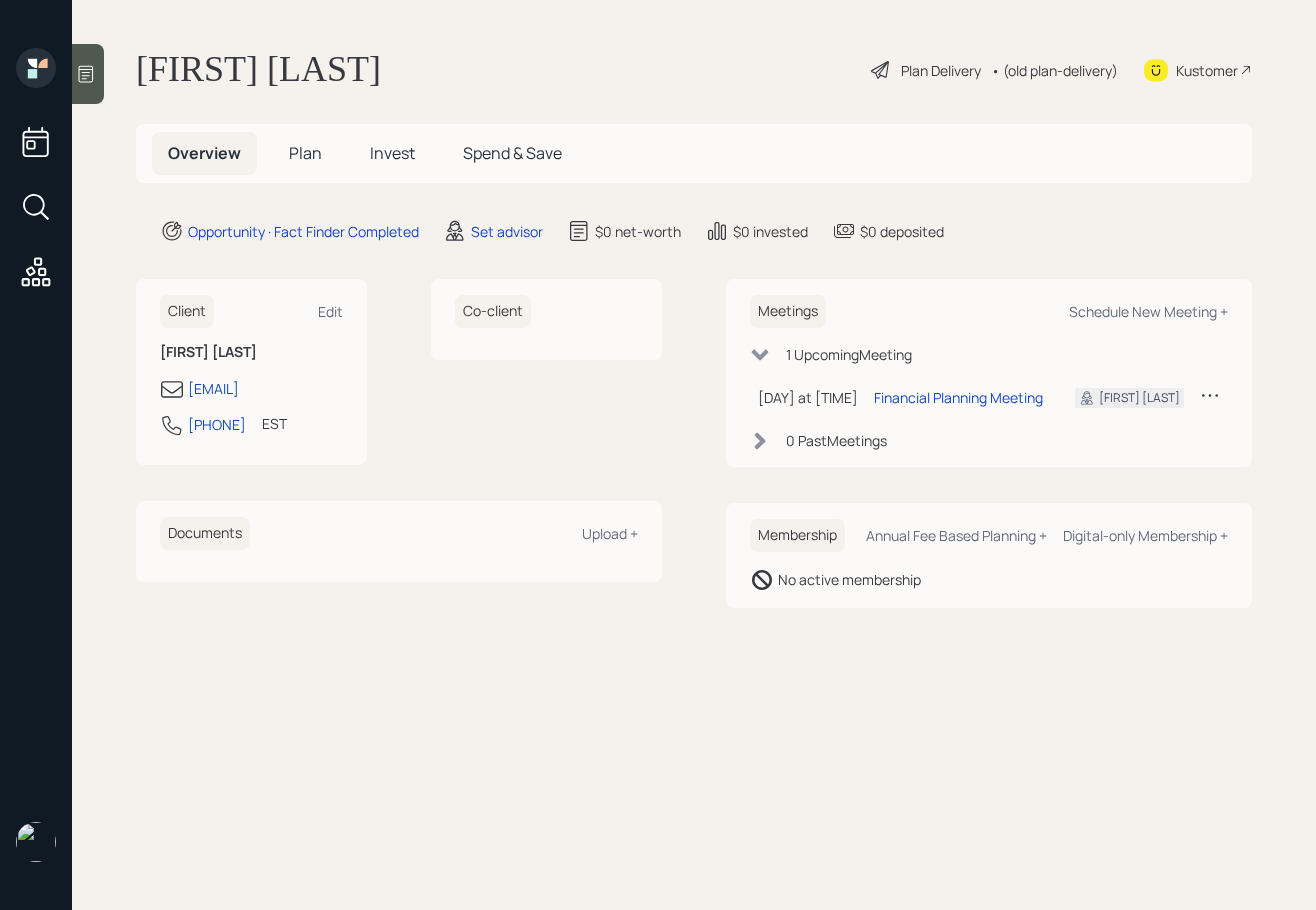 scroll, scrollTop: 0, scrollLeft: 0, axis: both 